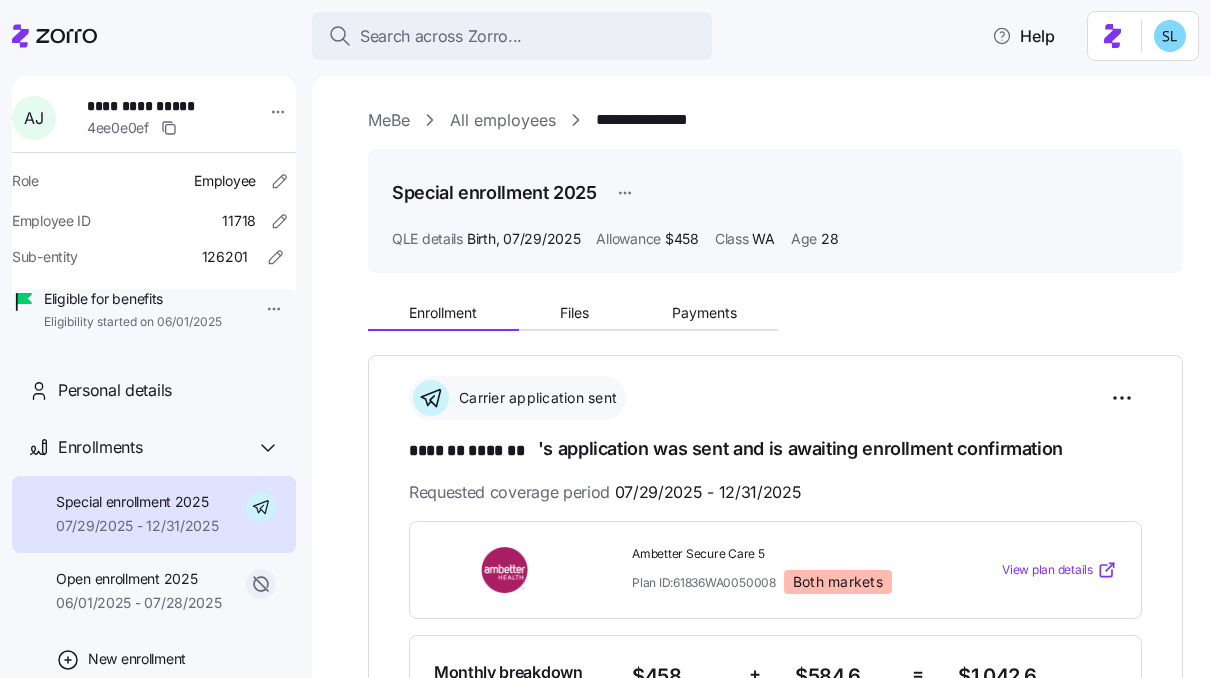 scroll, scrollTop: 0, scrollLeft: 0, axis: both 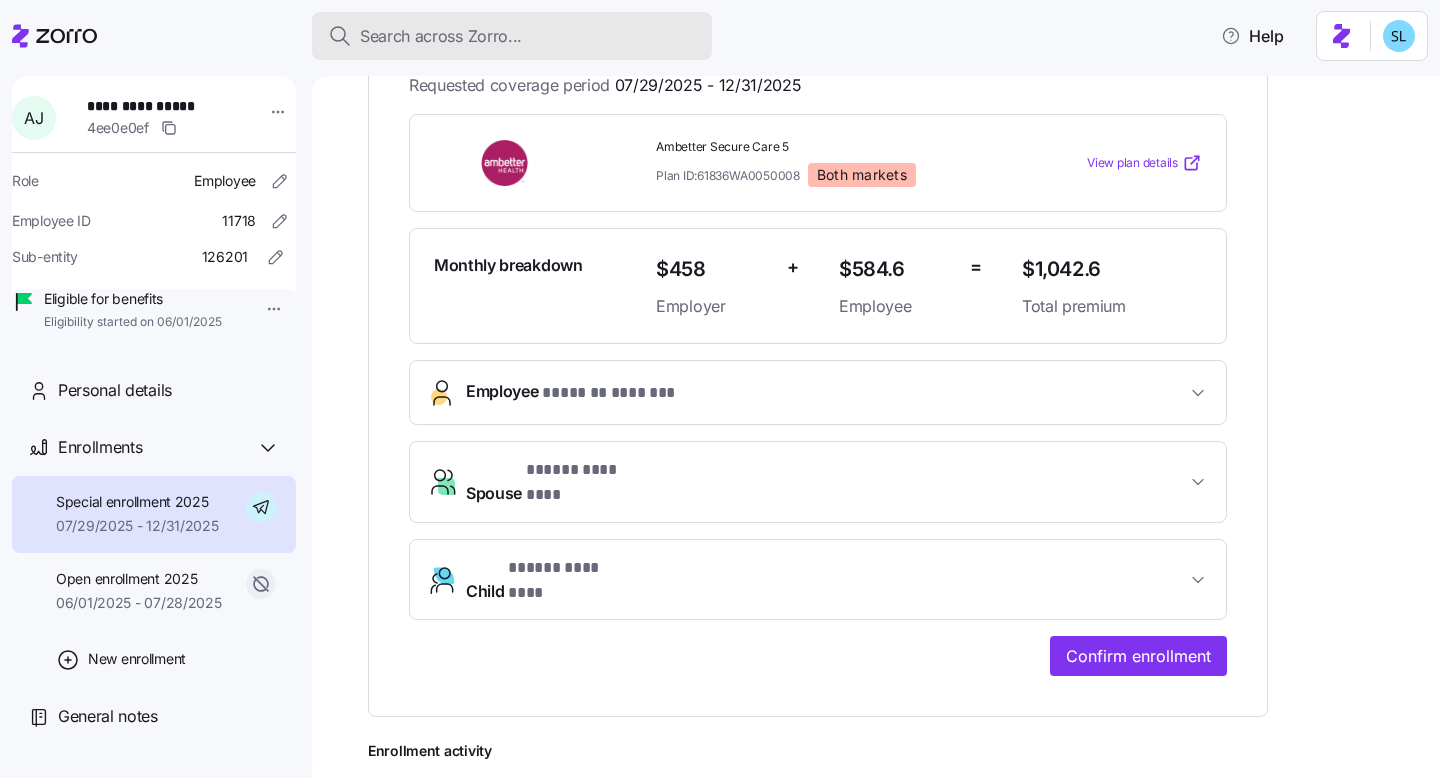 click on "Search across Zorro..." at bounding box center [441, 36] 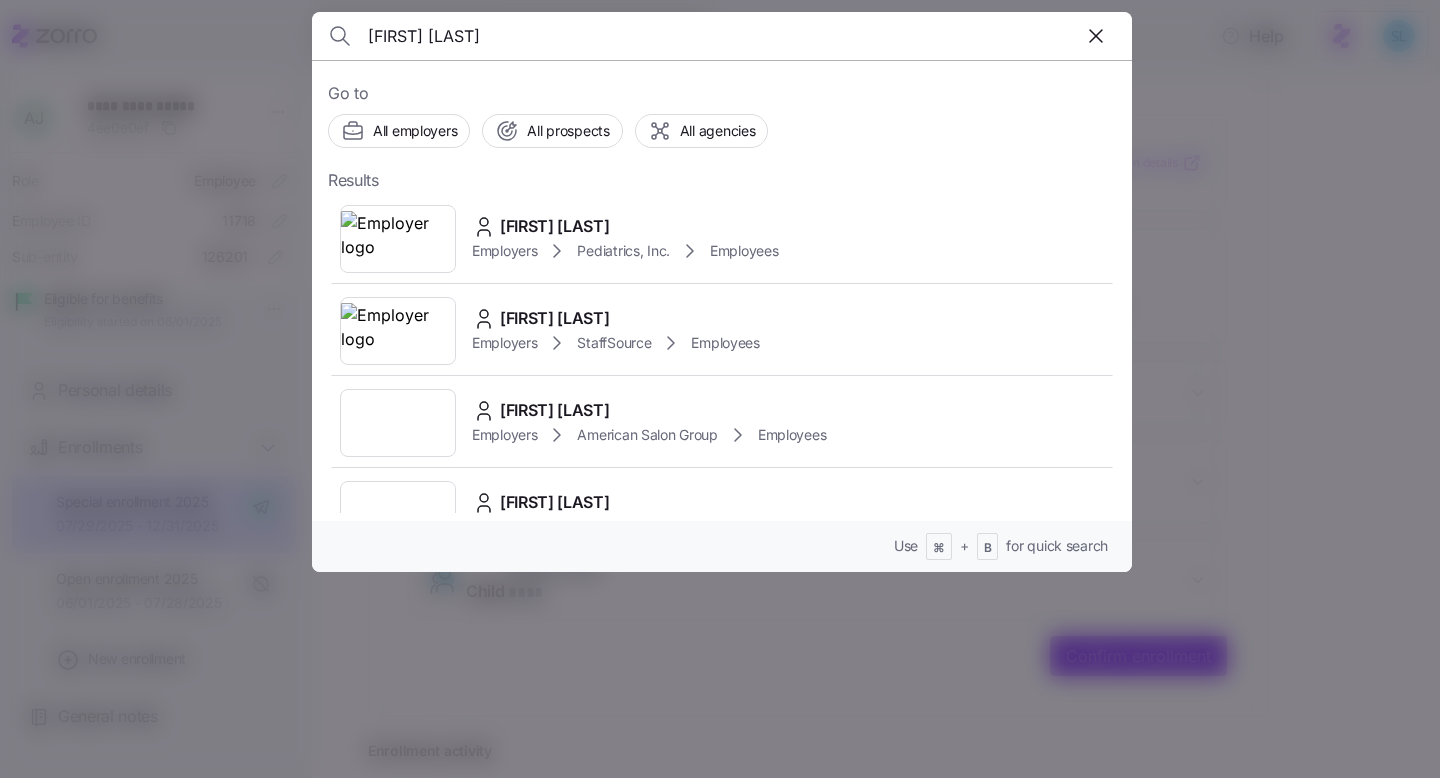 type on "Tameka Moore" 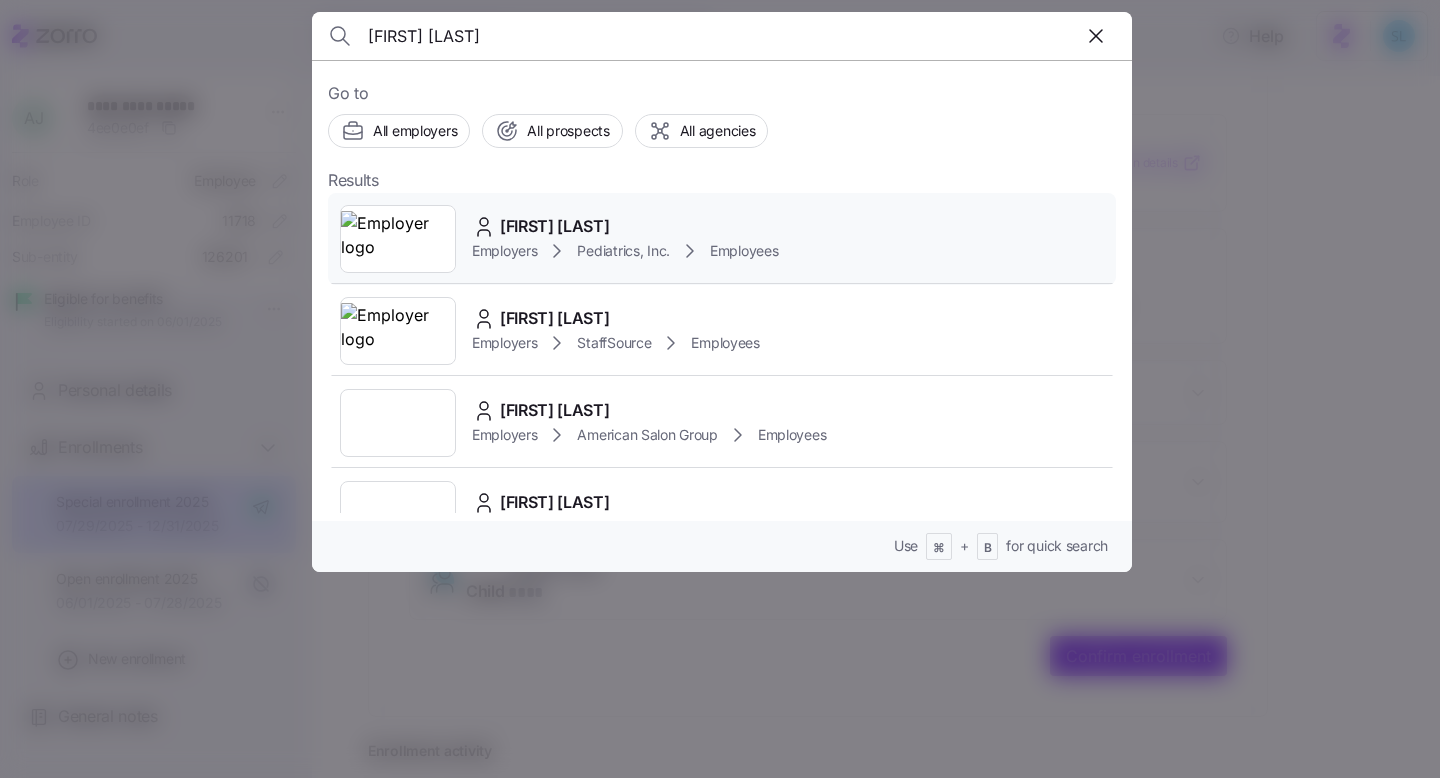 click on "Tameka Moore" at bounding box center (555, 226) 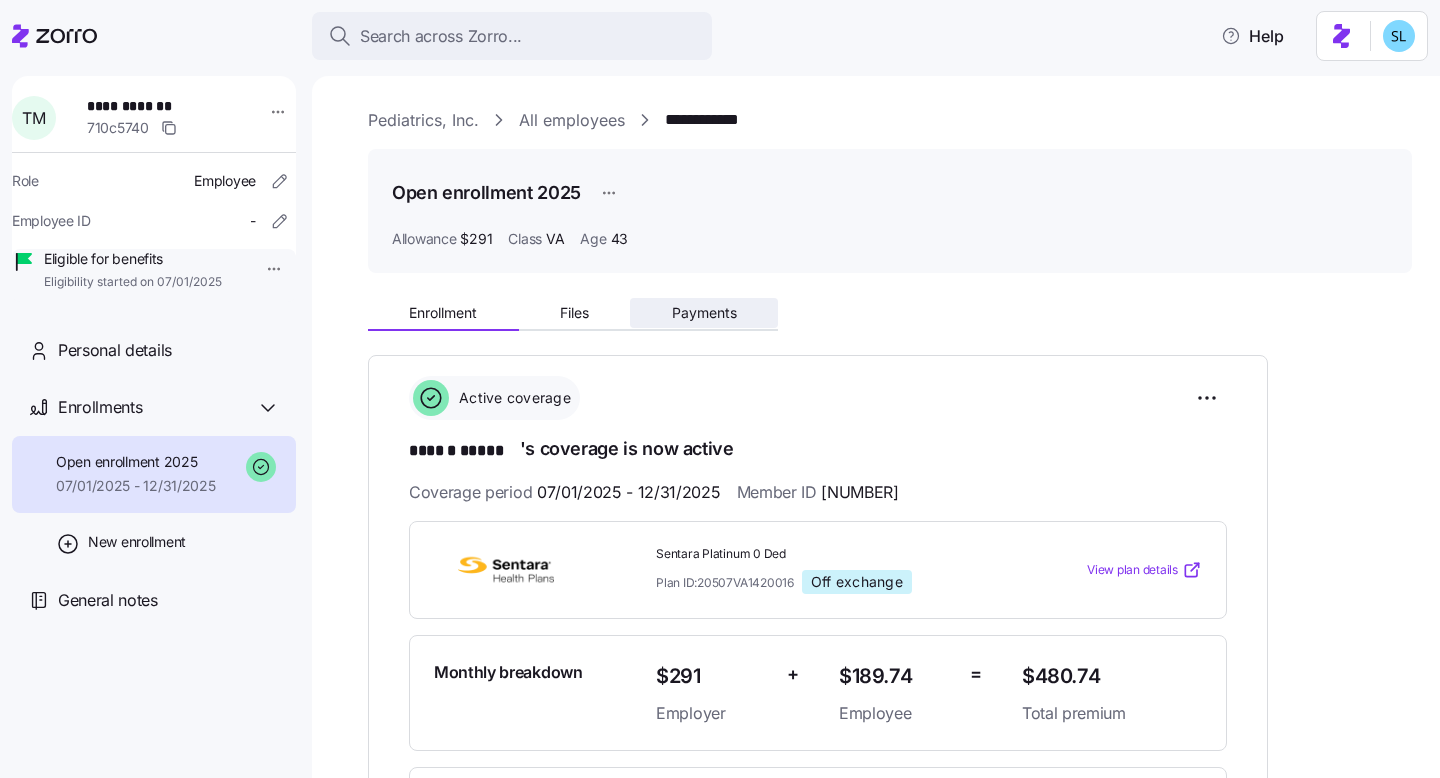 click on "Payments" at bounding box center (704, 313) 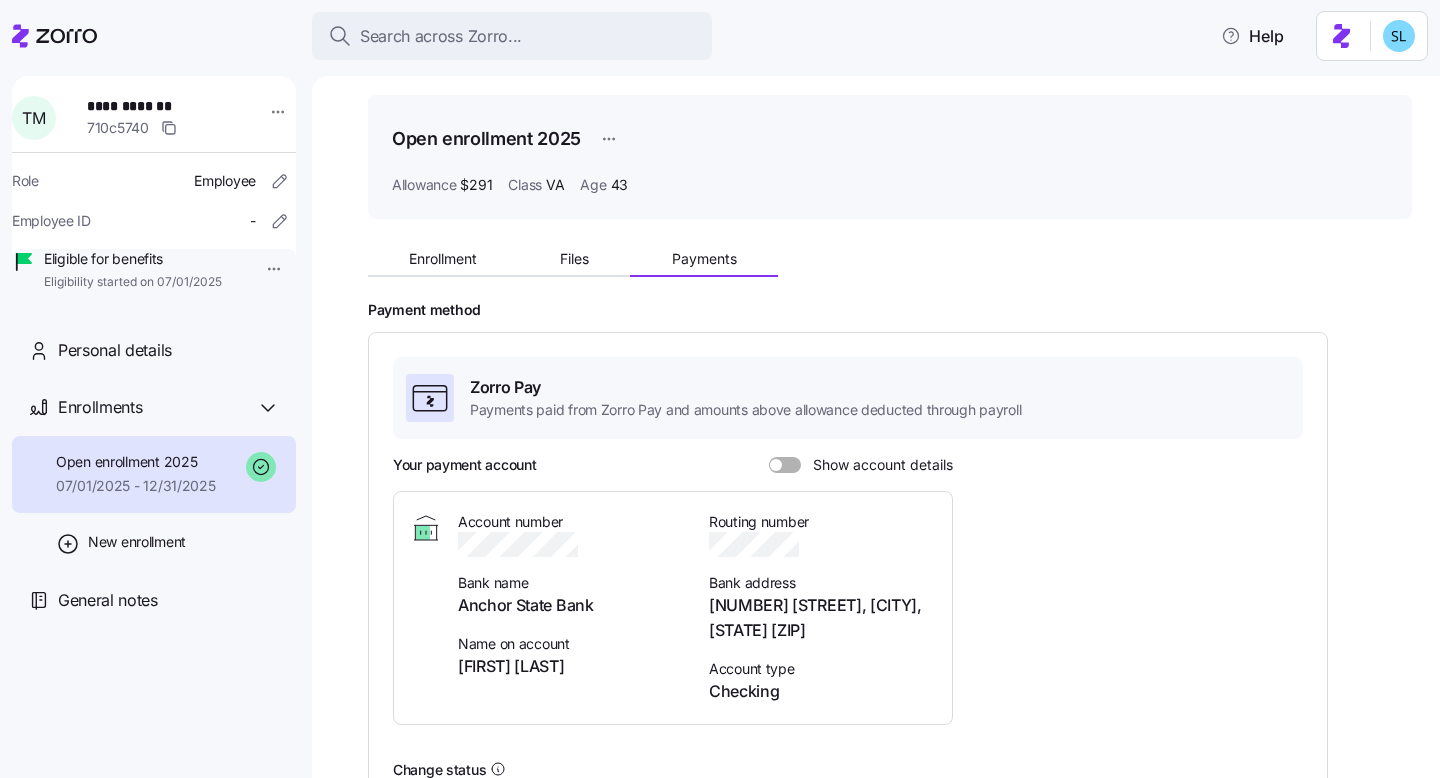 scroll, scrollTop: 0, scrollLeft: 0, axis: both 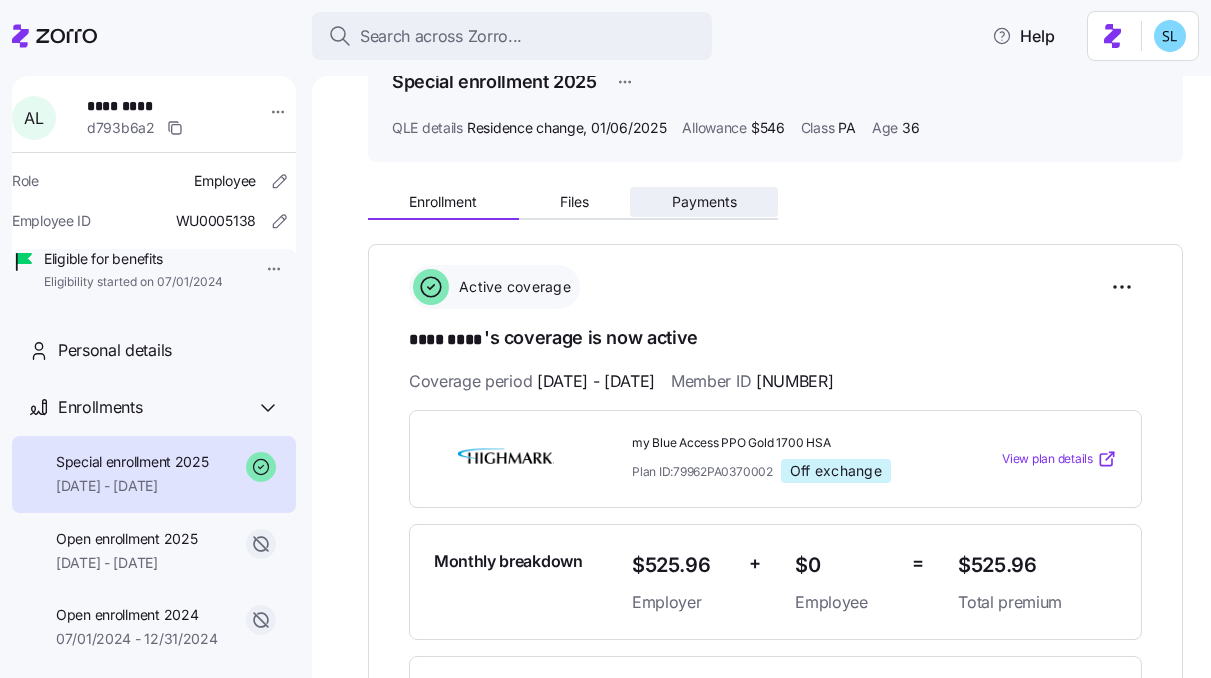 click on "Payments" at bounding box center (704, 202) 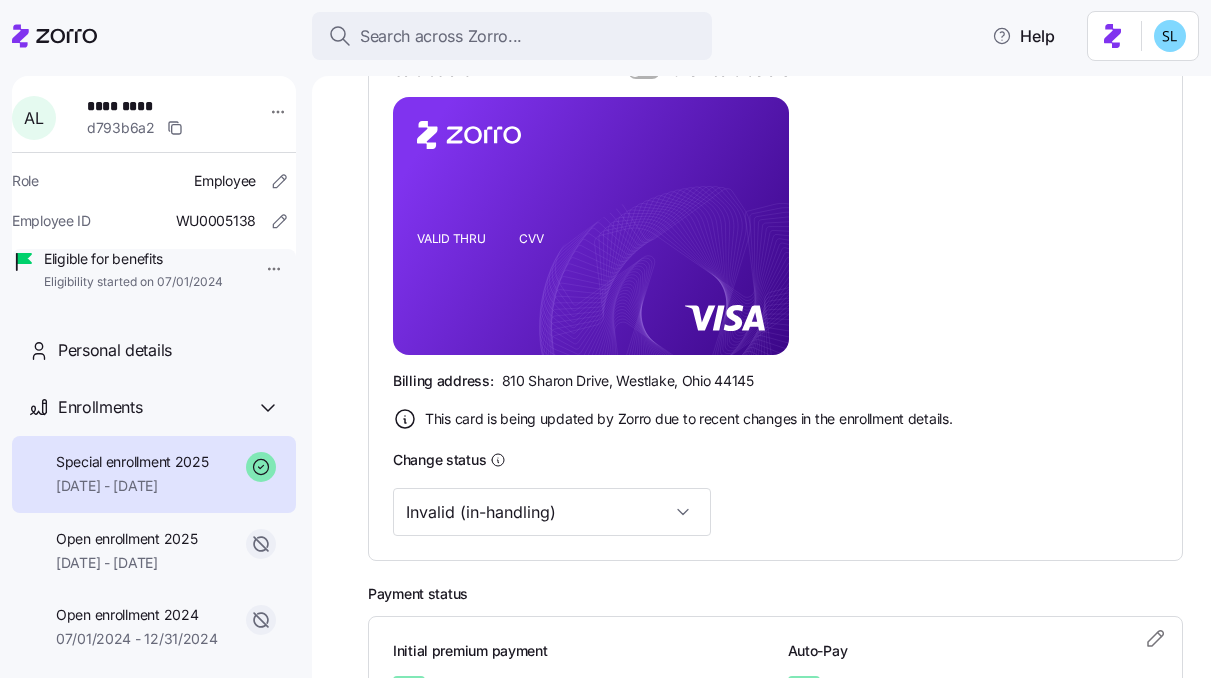 scroll, scrollTop: 623, scrollLeft: 0, axis: vertical 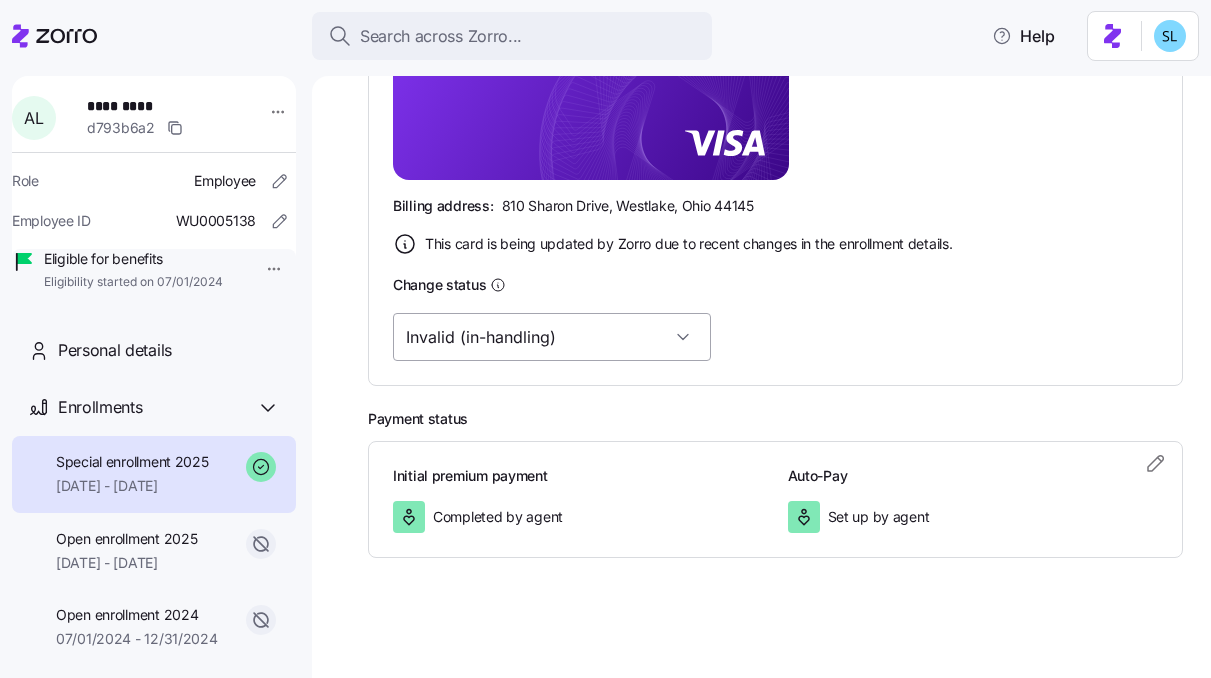 click on "Invalid (in-handling)" at bounding box center [552, 337] 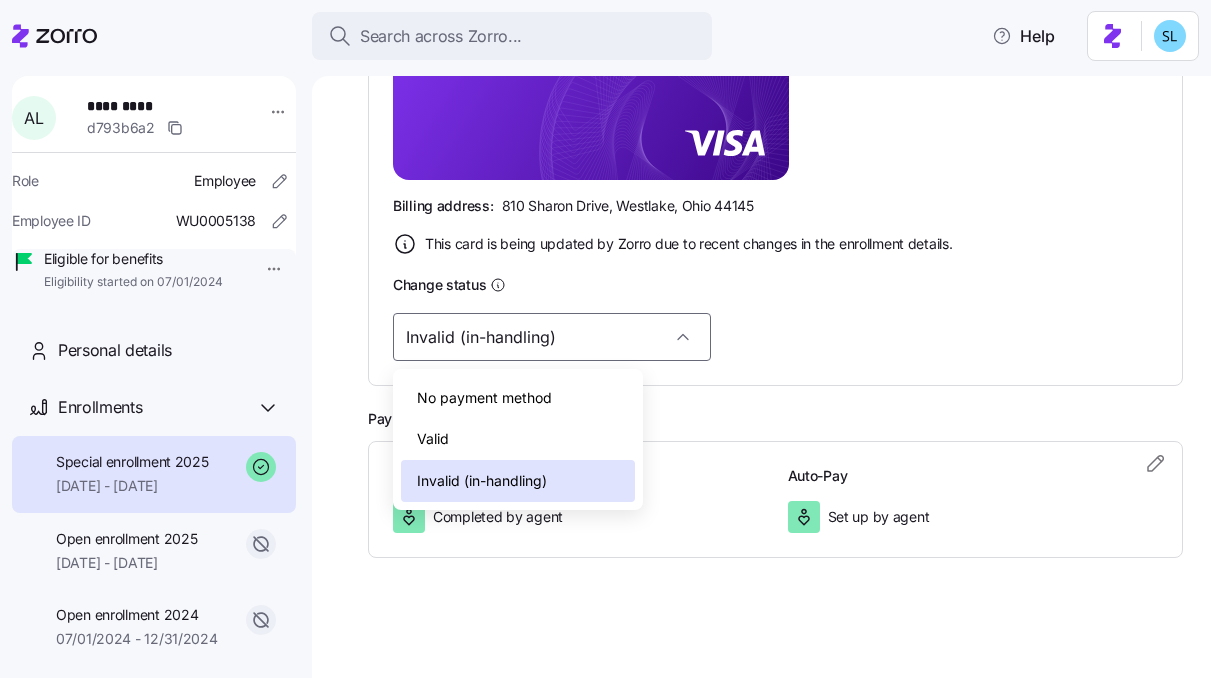 click on "Valid" at bounding box center (518, 439) 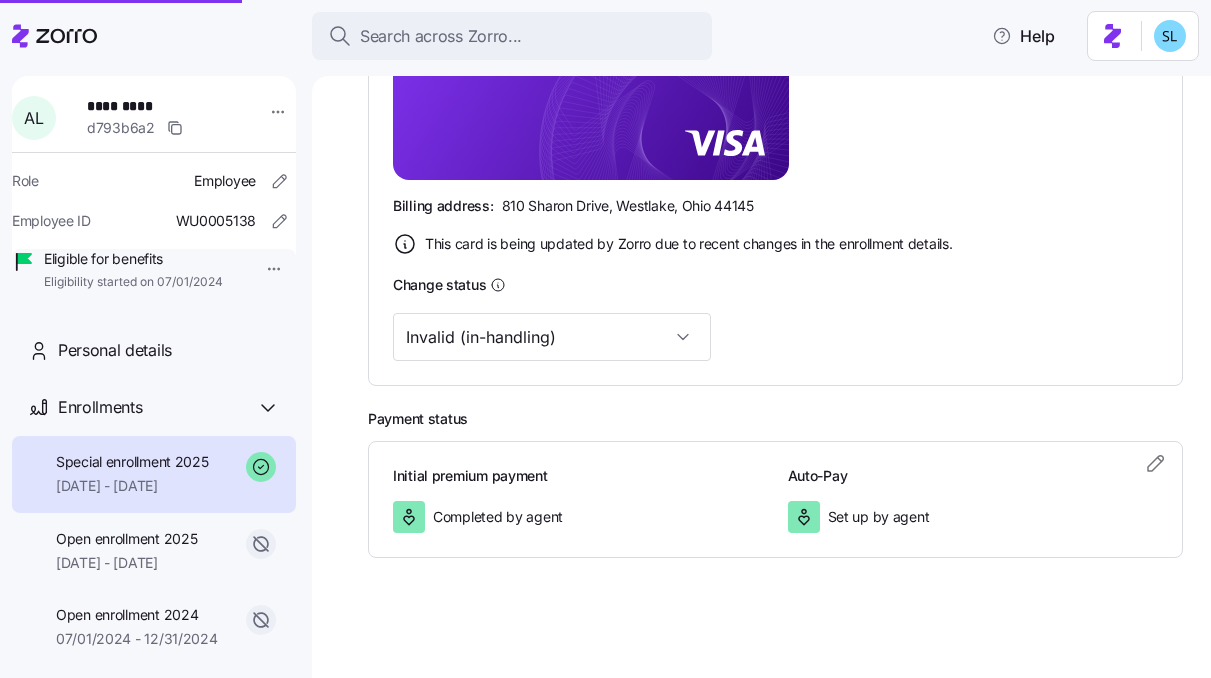 type on "Valid" 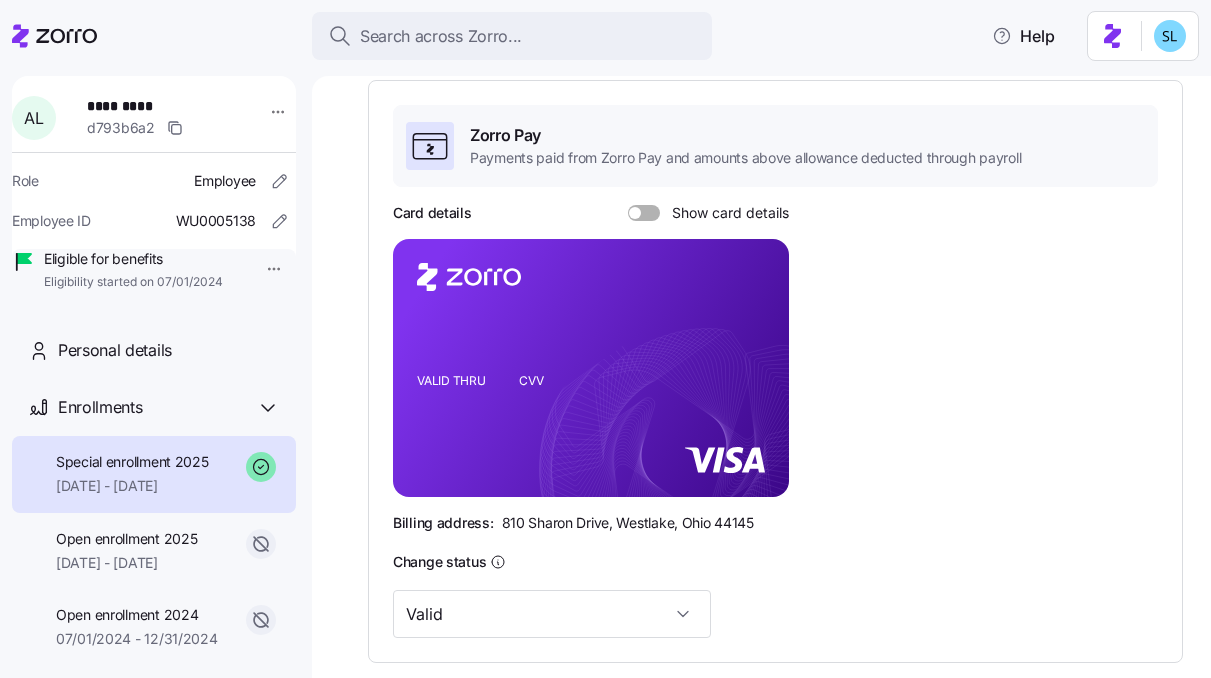 scroll, scrollTop: 305, scrollLeft: 0, axis: vertical 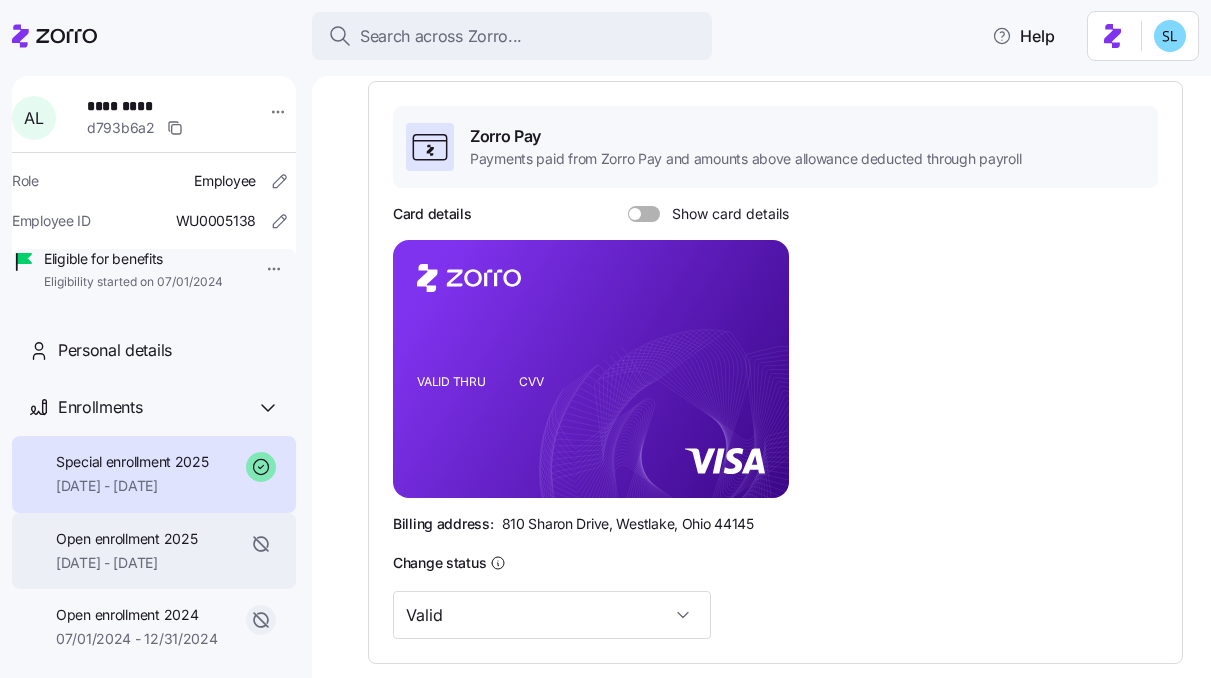 click on "01/01/2025 - 02/28/2025" at bounding box center [126, 563] 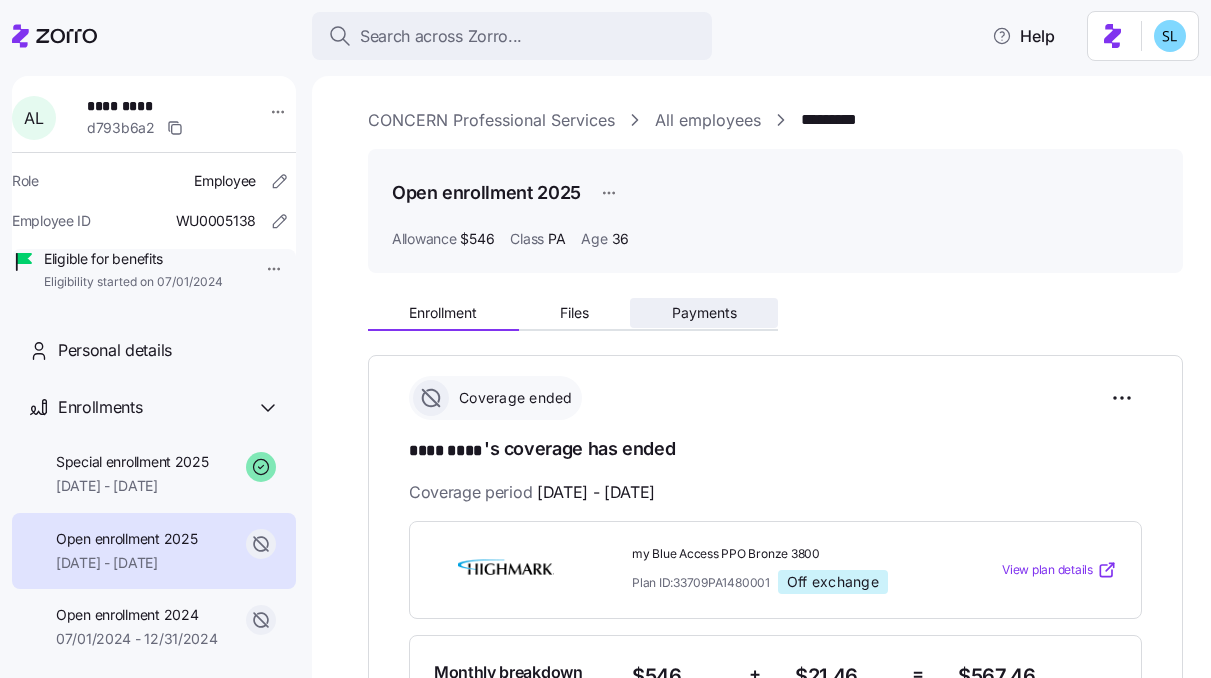 click on "Payments" at bounding box center (704, 313) 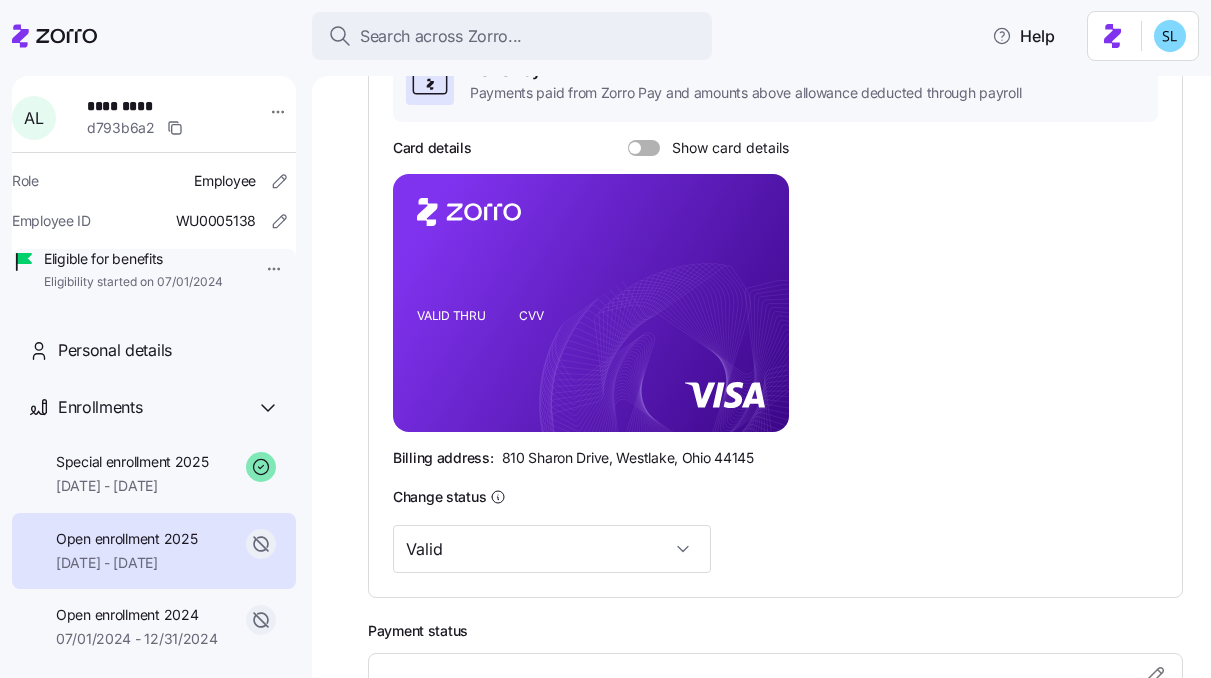 scroll, scrollTop: 426, scrollLeft: 0, axis: vertical 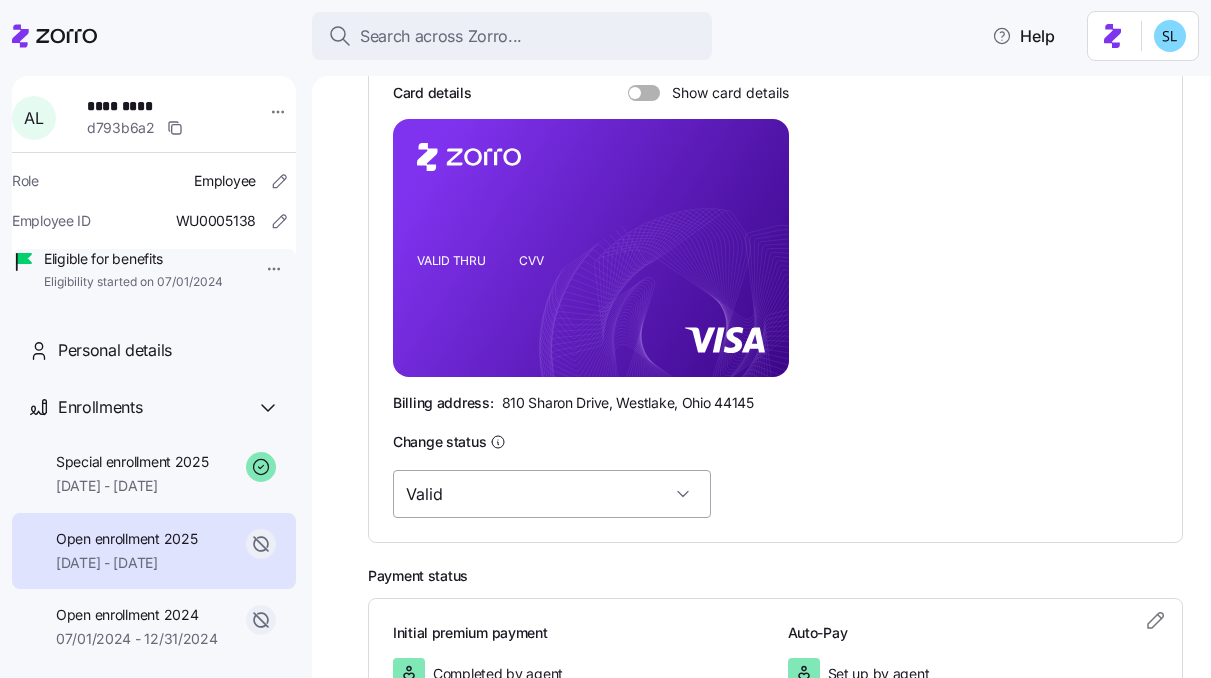 click on "Valid" at bounding box center [552, 494] 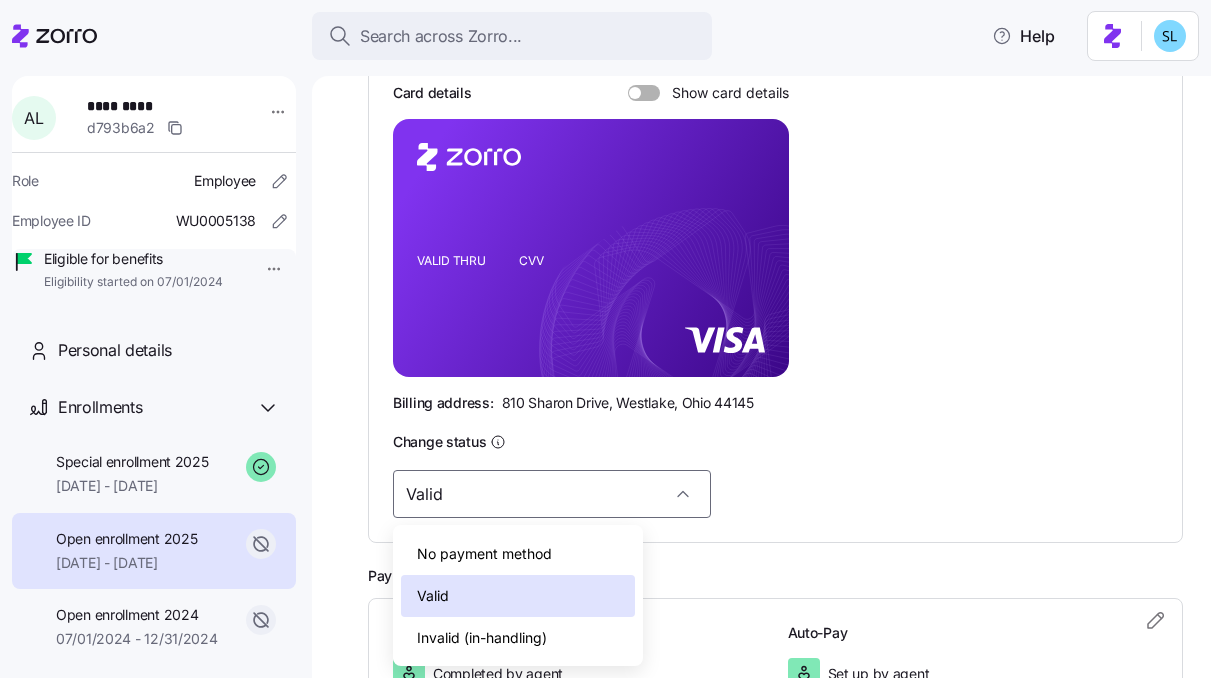 click on "Invalid (in-handling)" at bounding box center (518, 638) 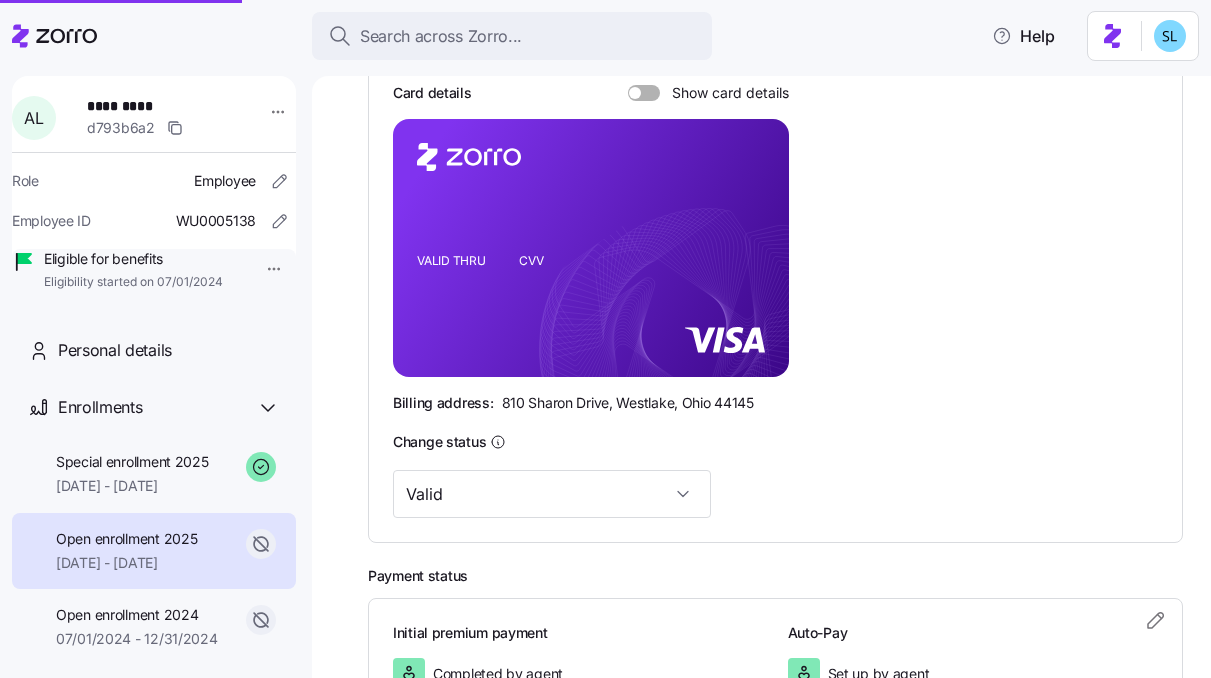type on "Invalid (in-handling)" 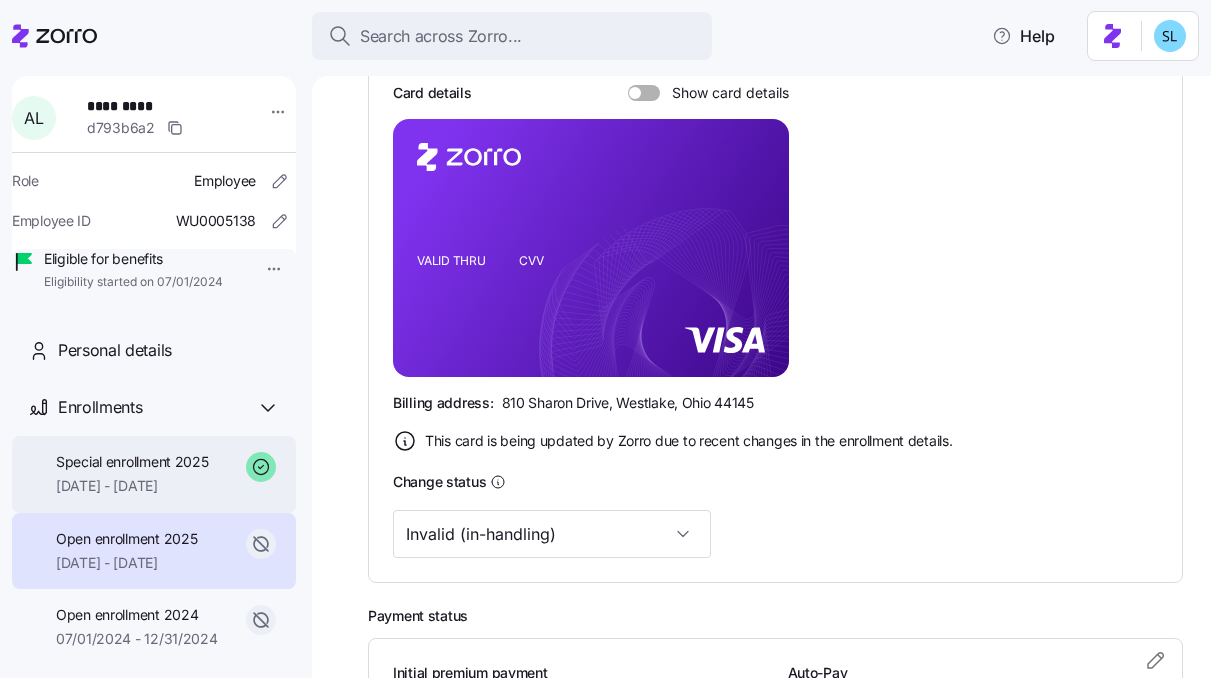 click on "Special enrollment 2025" at bounding box center (132, 462) 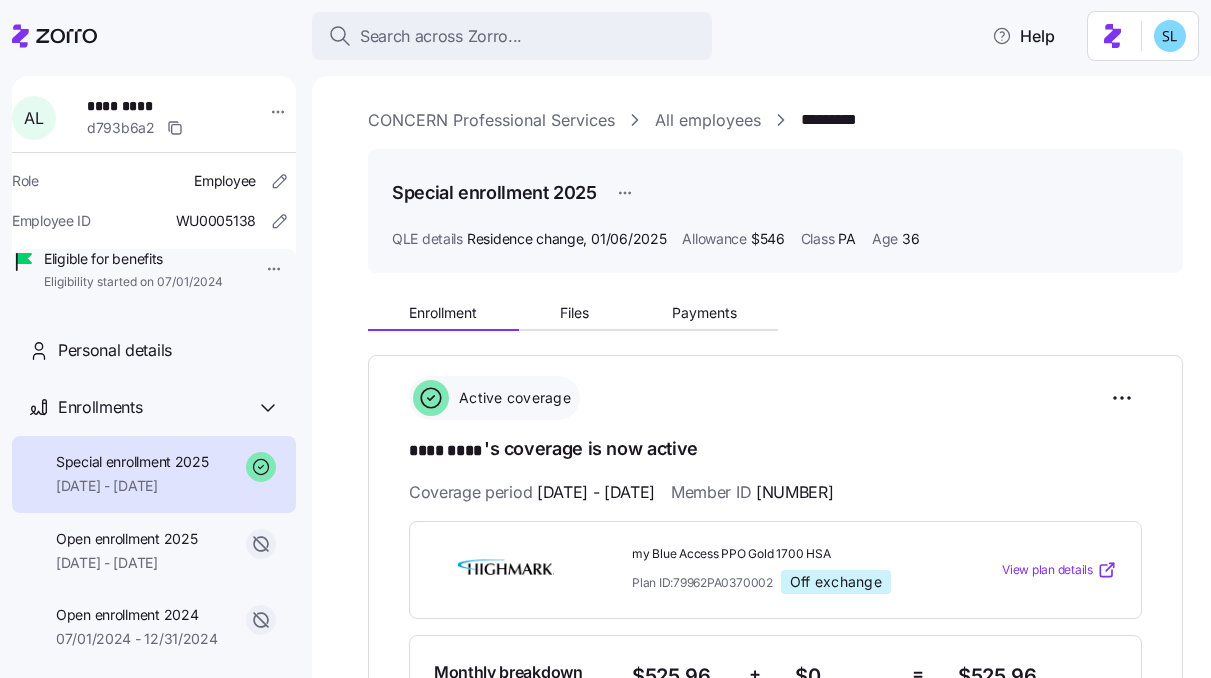 click on "**********" at bounding box center (775, 812) 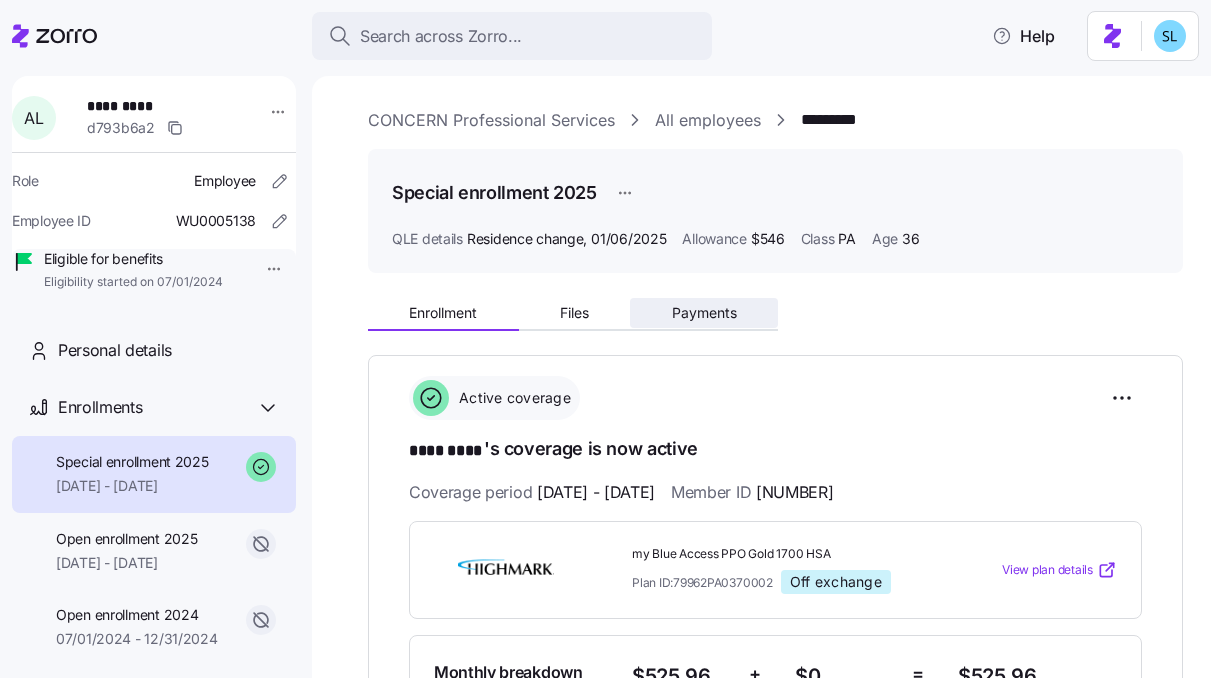 click on "Payments" at bounding box center [704, 313] 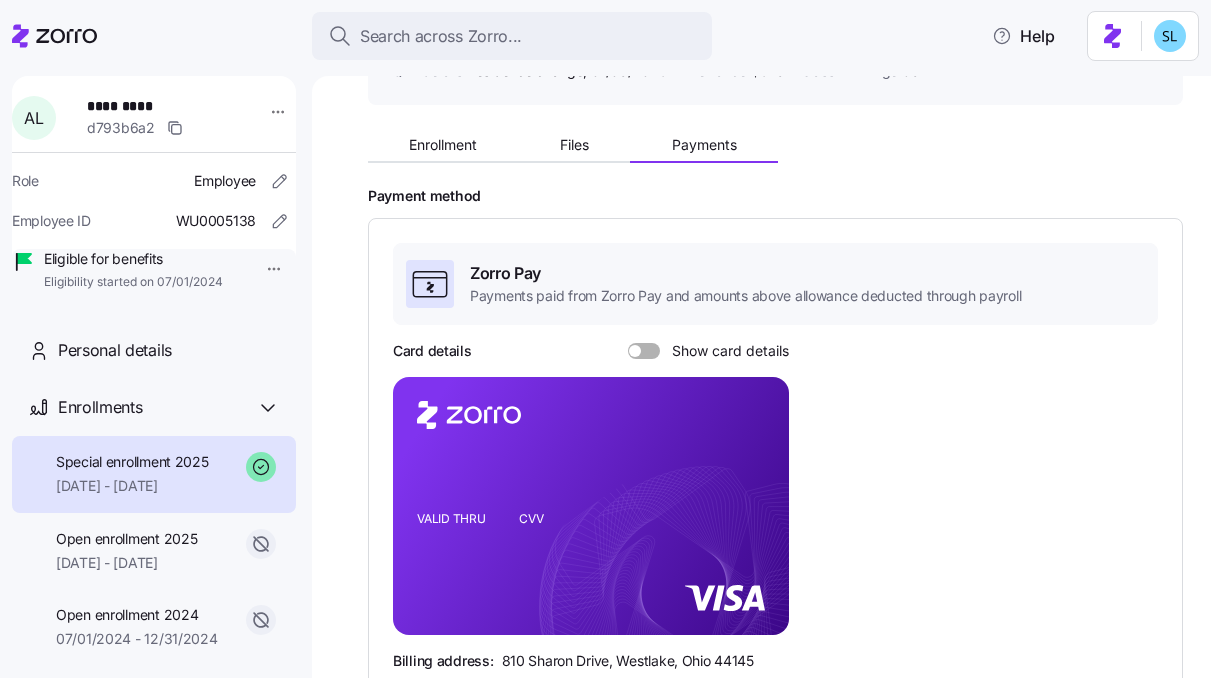 scroll, scrollTop: 0, scrollLeft: 0, axis: both 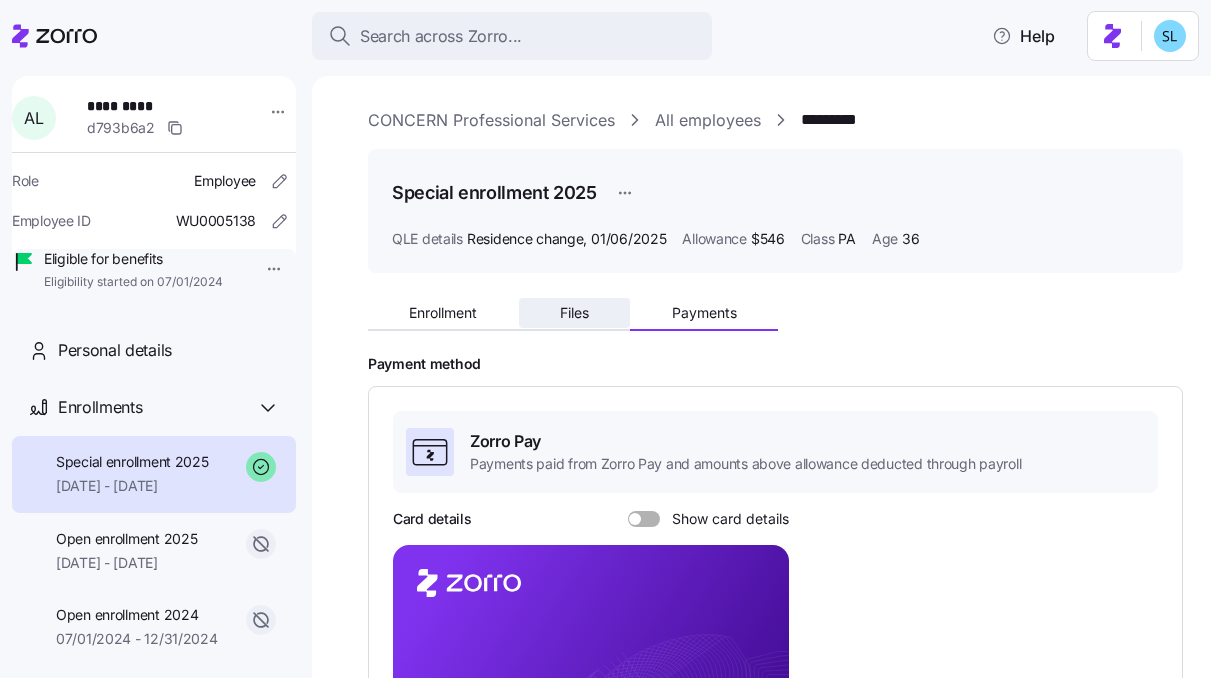click on "Files" at bounding box center [575, 313] 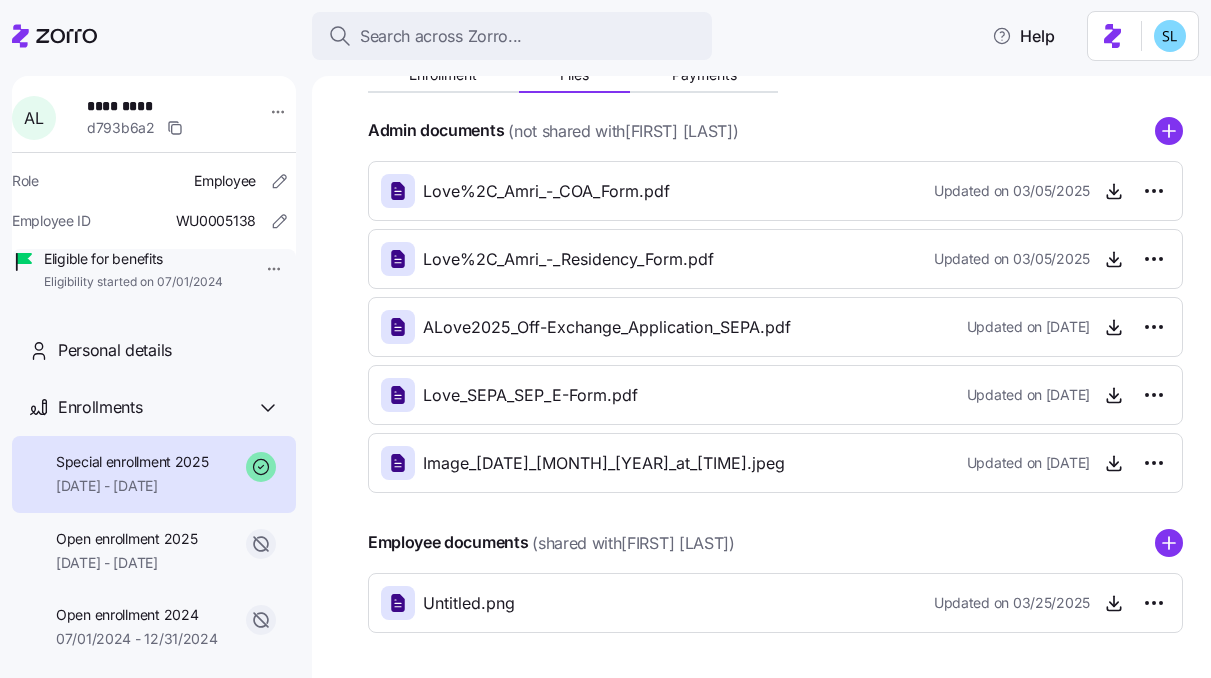 scroll, scrollTop: 313, scrollLeft: 0, axis: vertical 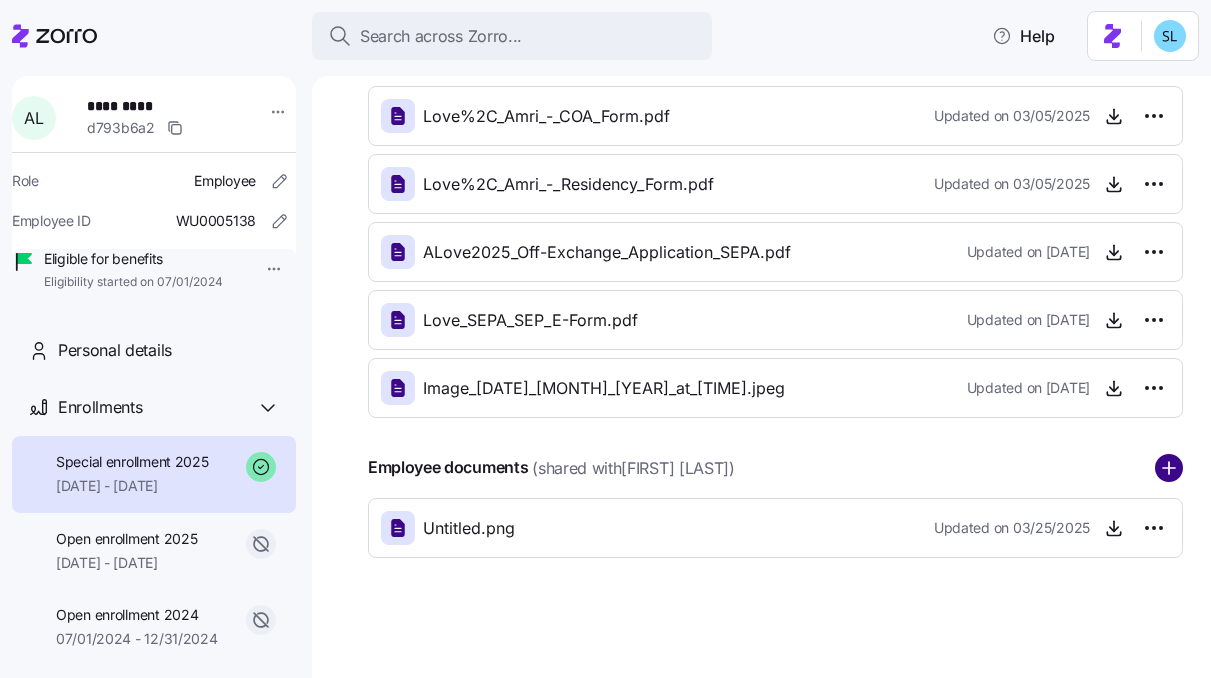 click 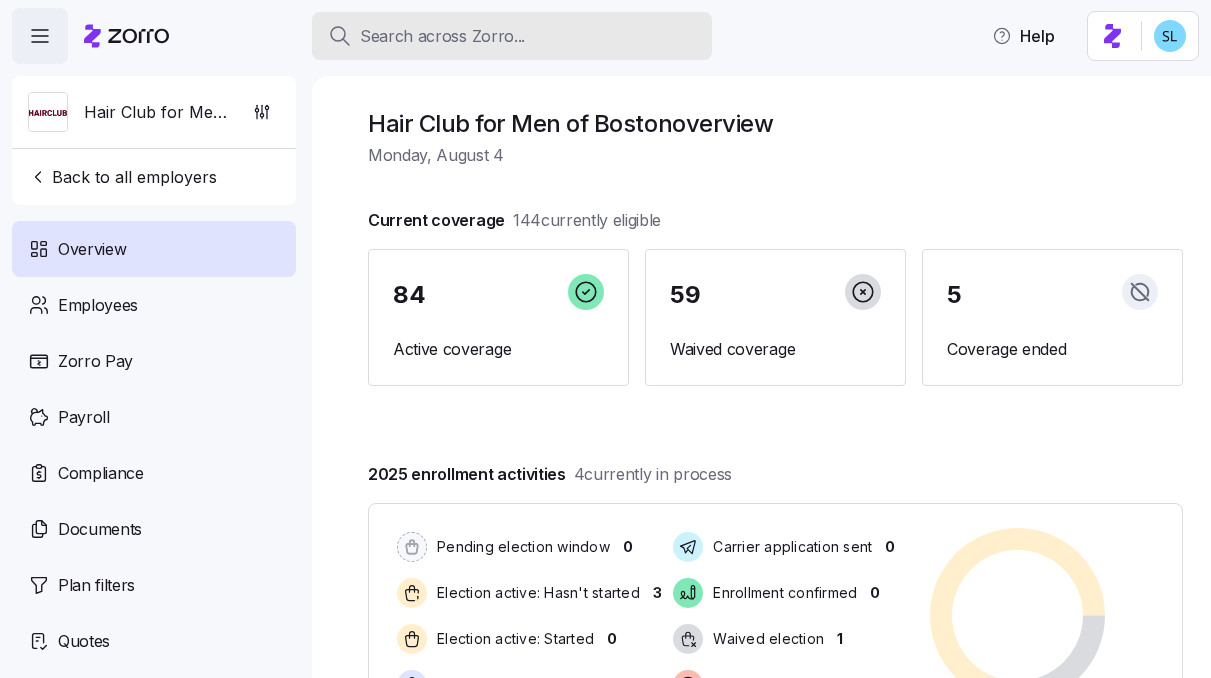 scroll, scrollTop: 0, scrollLeft: 0, axis: both 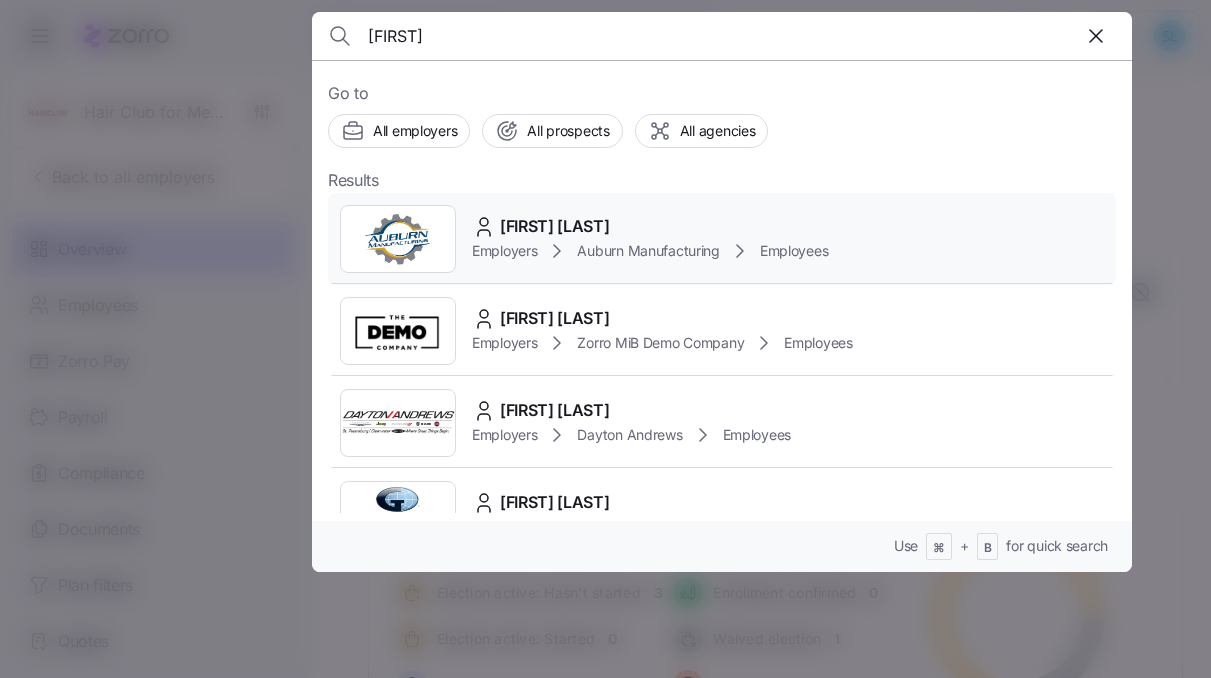 type on "connor ha" 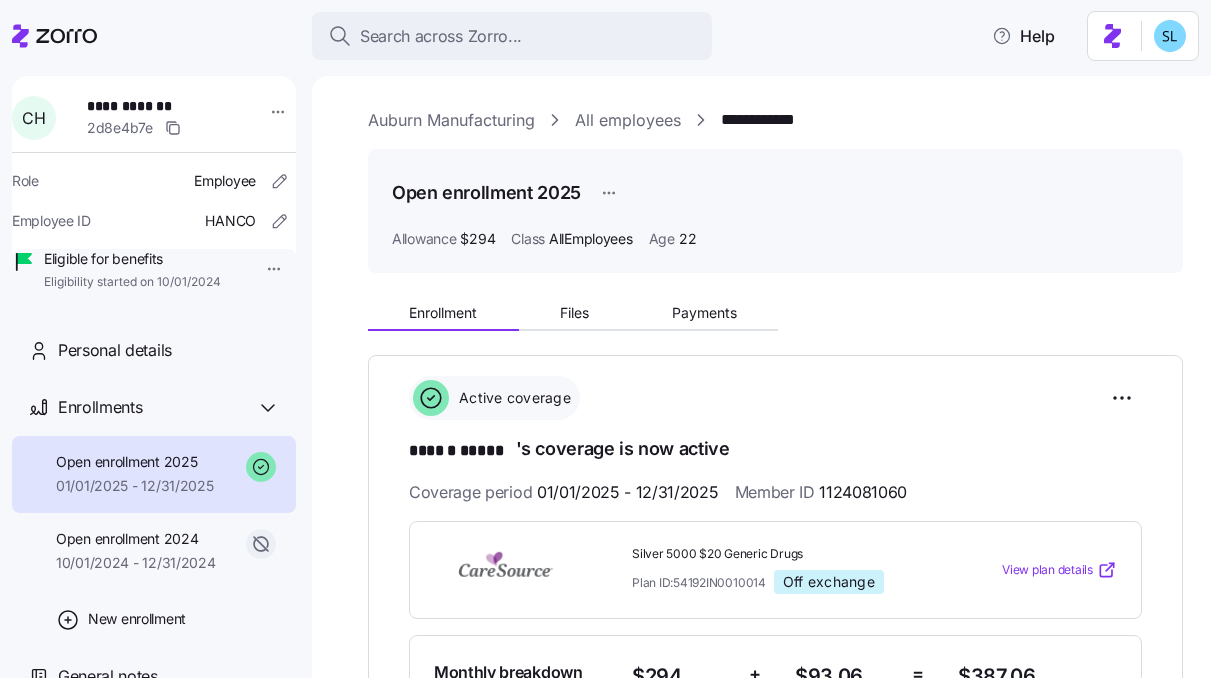 click on "1124081060" at bounding box center (863, 492) 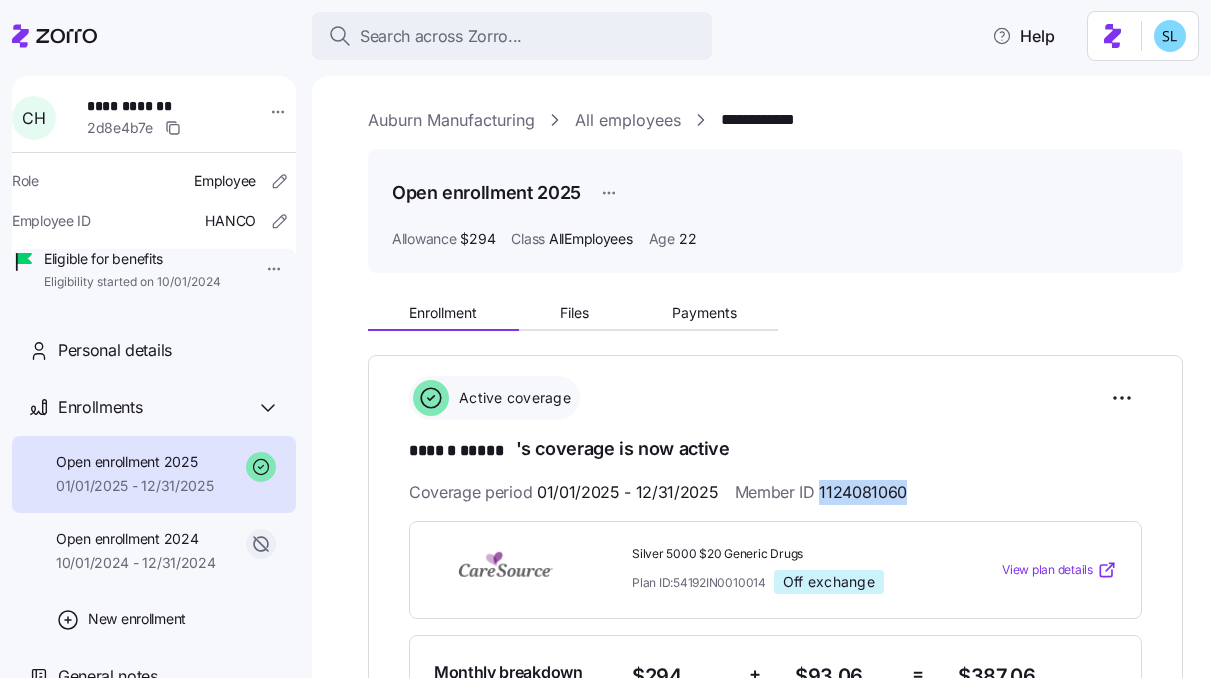 click on "1124081060" at bounding box center (863, 492) 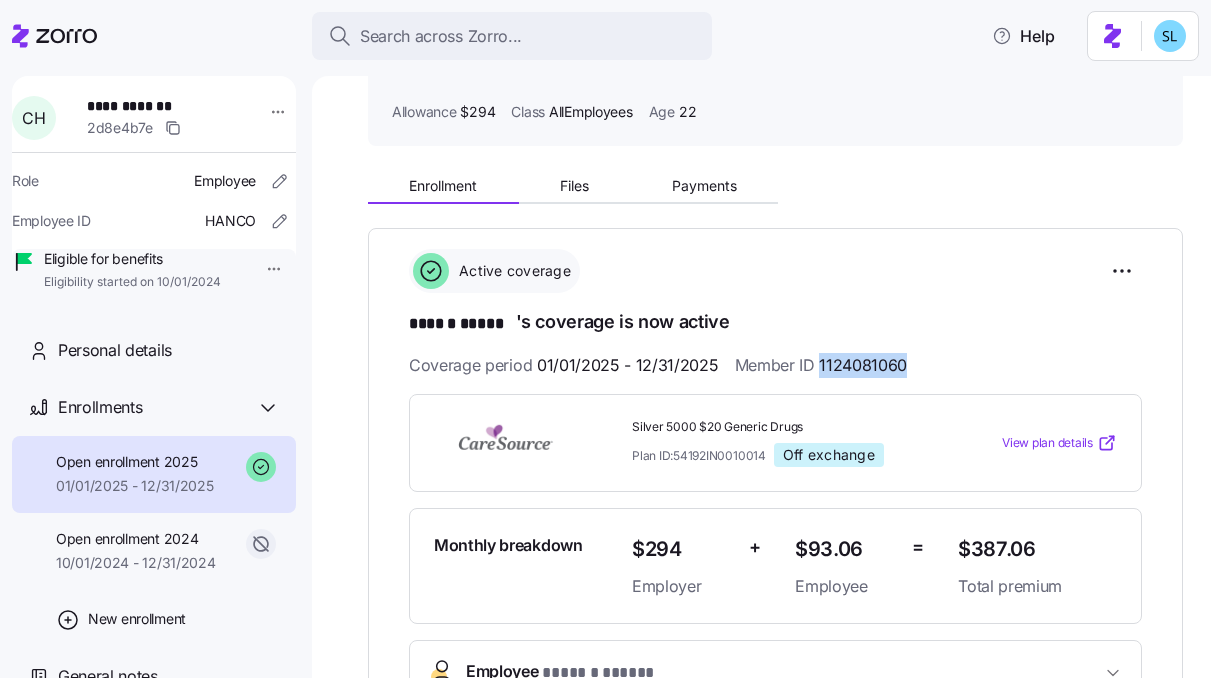 scroll, scrollTop: 335, scrollLeft: 0, axis: vertical 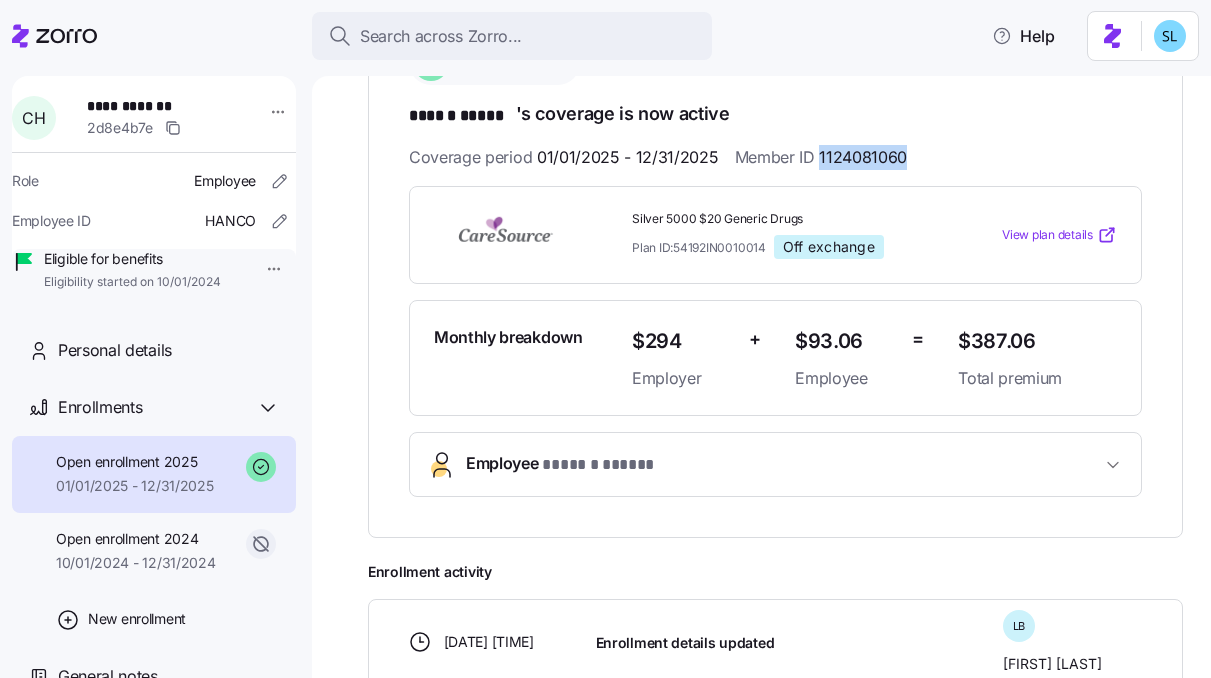 click on "* ******   ***** *" at bounding box center (600, 465) 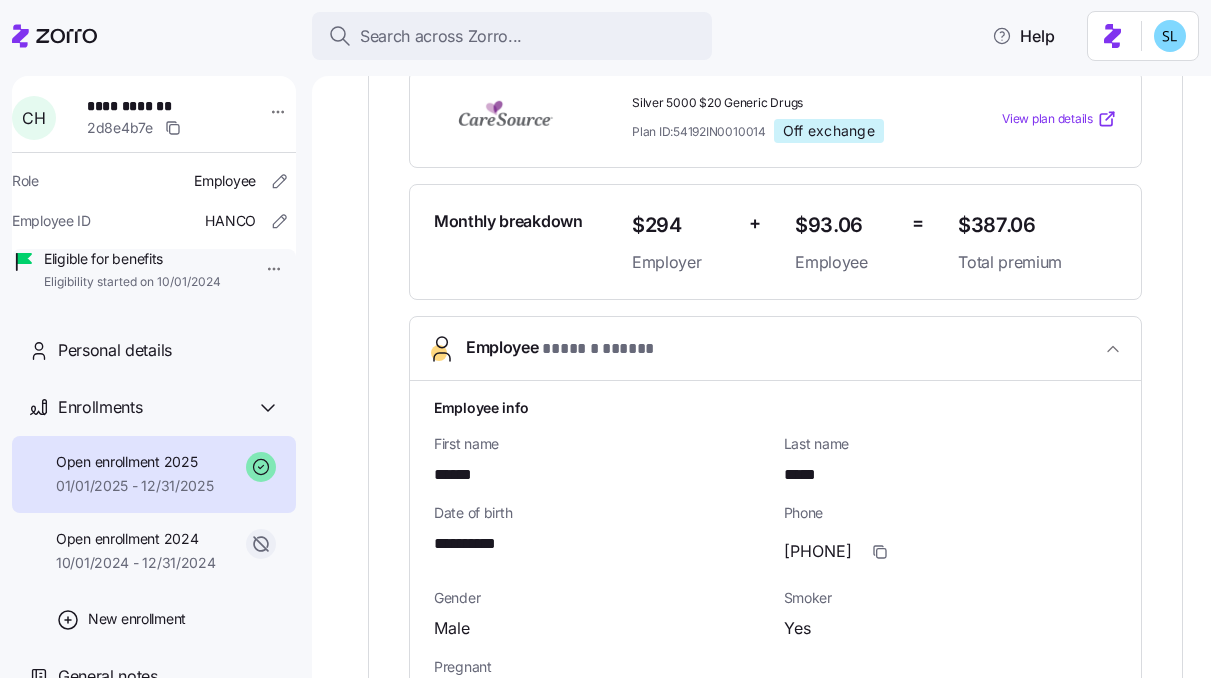 scroll, scrollTop: 655, scrollLeft: 0, axis: vertical 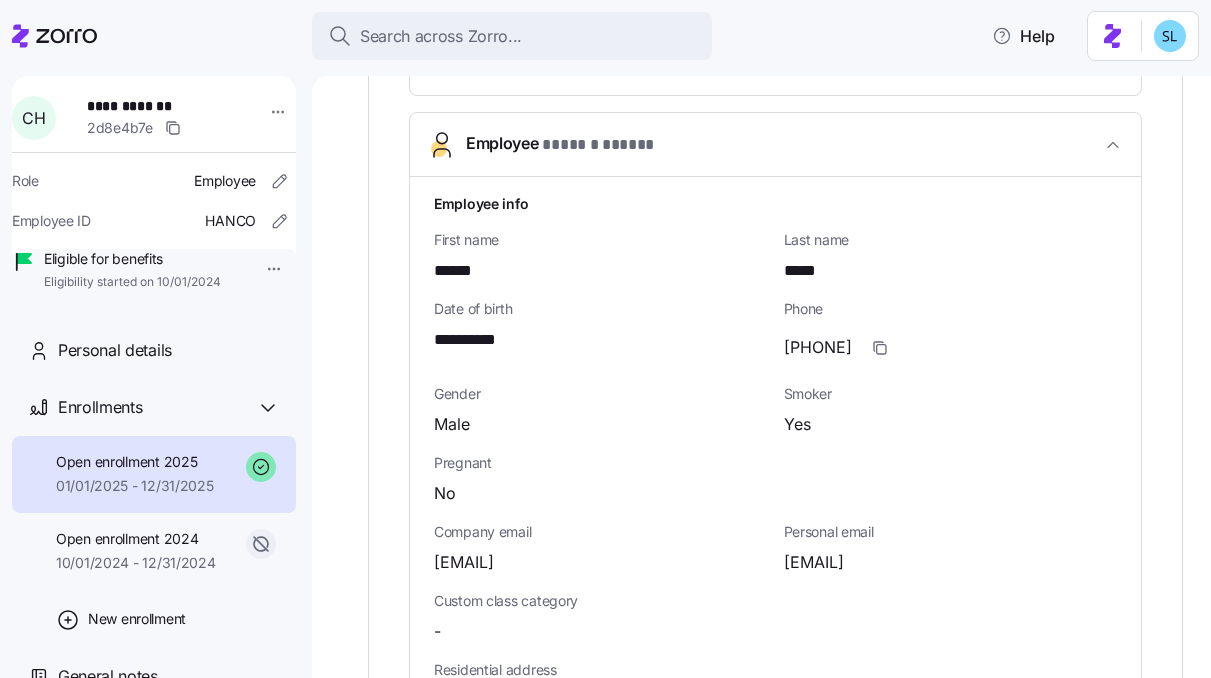 click on "**********" at bounding box center [477, 340] 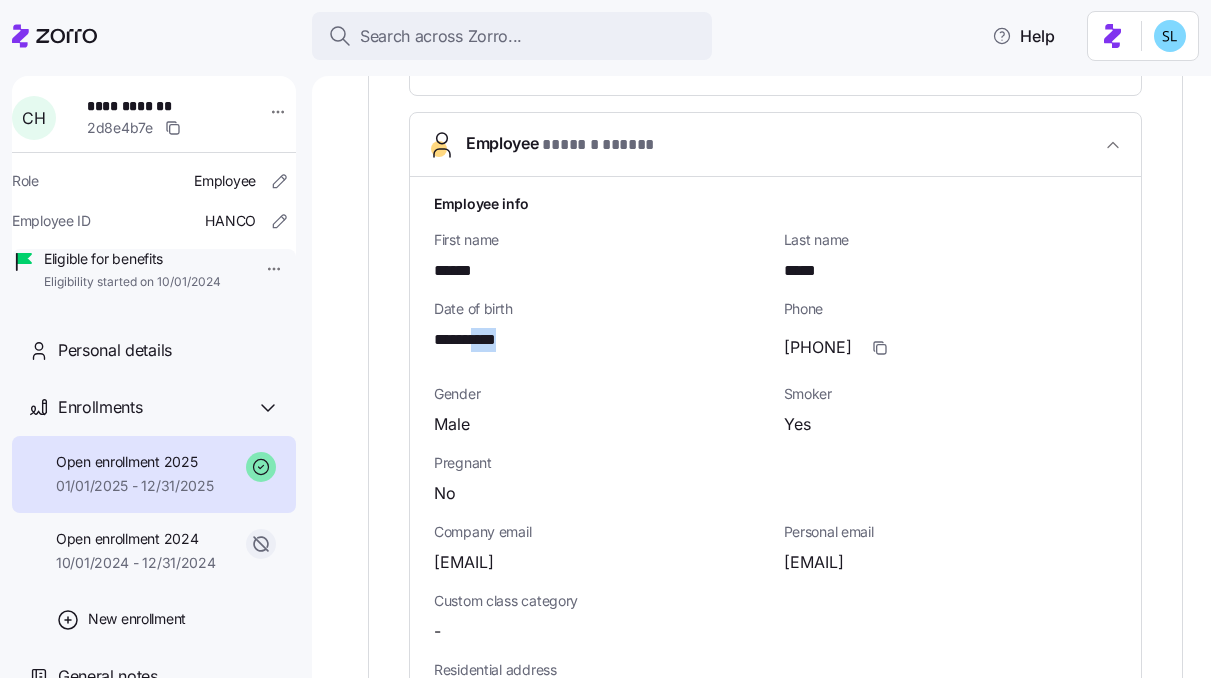 click on "**********" at bounding box center (477, 340) 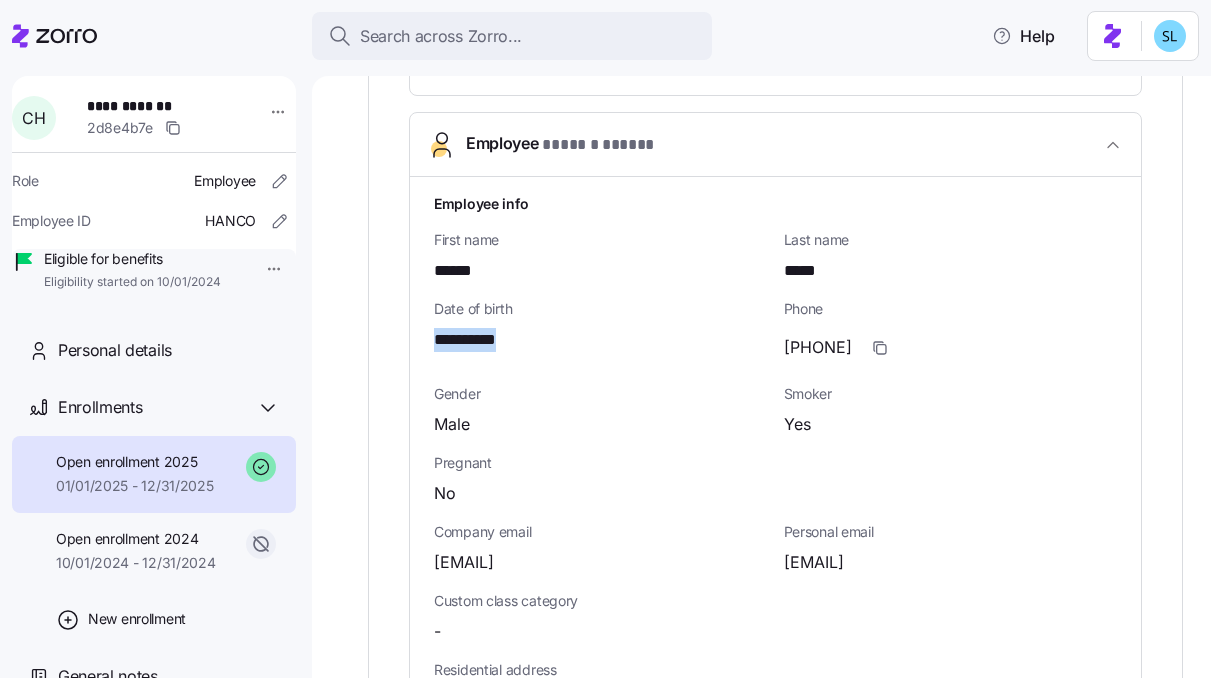 click on "**********" at bounding box center (477, 340) 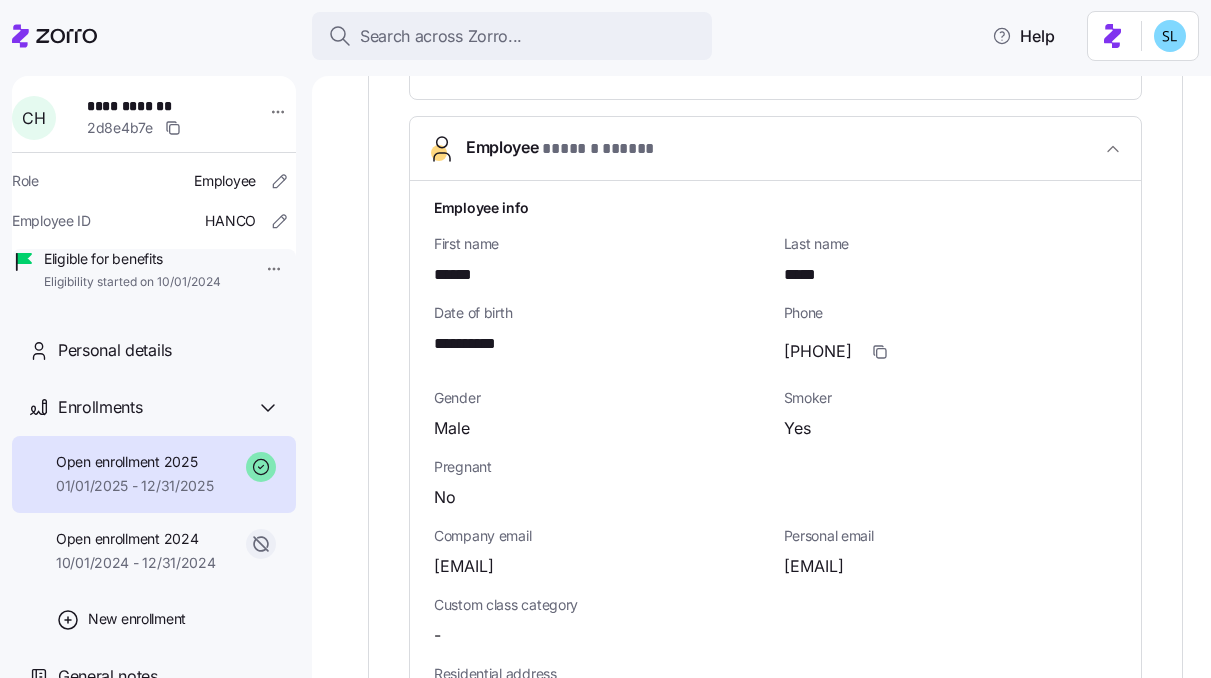 click on "Pregnant" at bounding box center (775, 467) 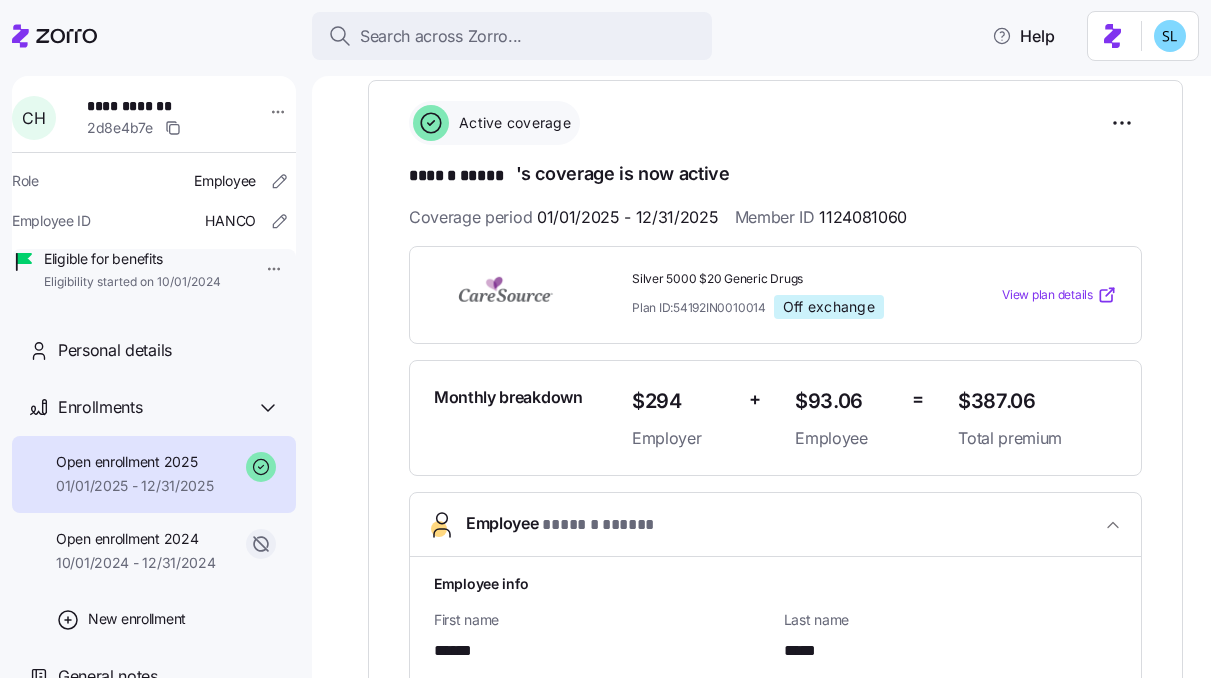 scroll, scrollTop: 67, scrollLeft: 0, axis: vertical 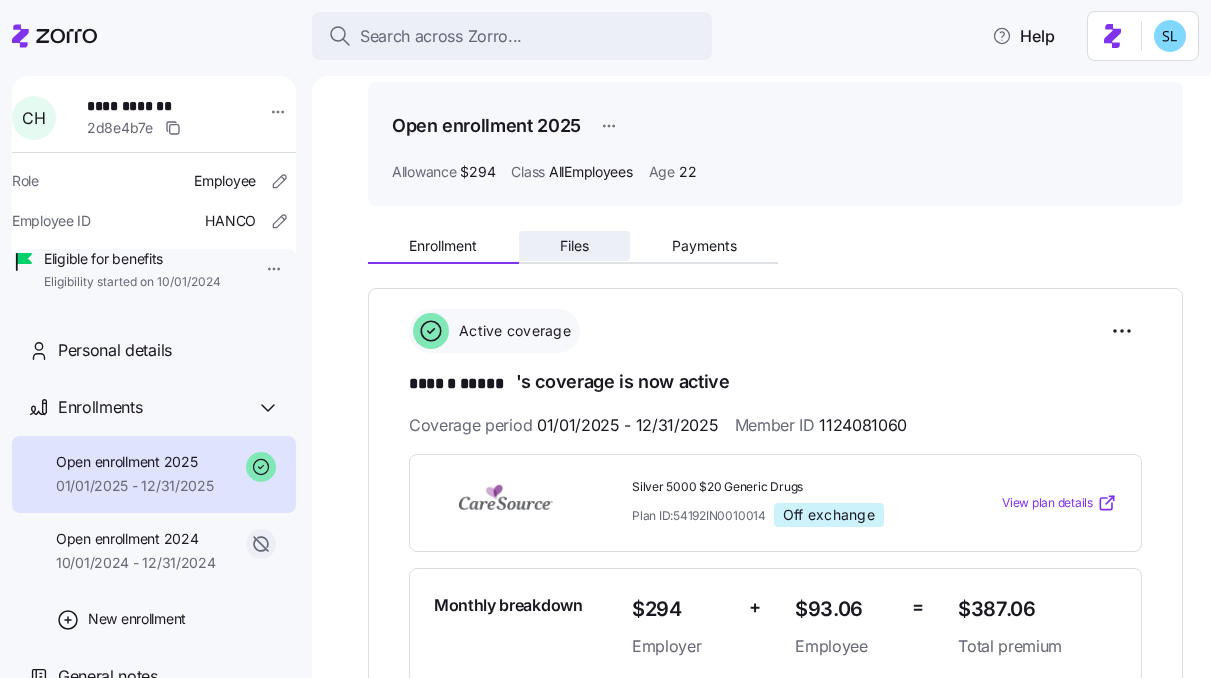 click on "Files" at bounding box center (575, 246) 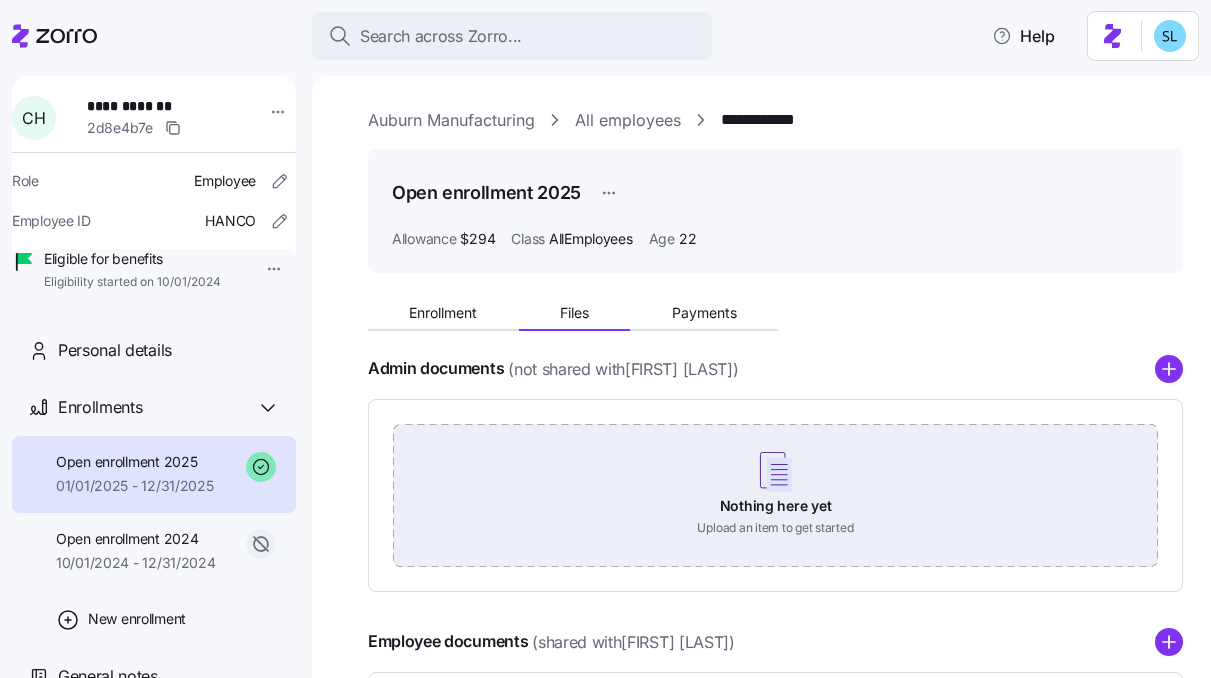 scroll, scrollTop: 310, scrollLeft: 0, axis: vertical 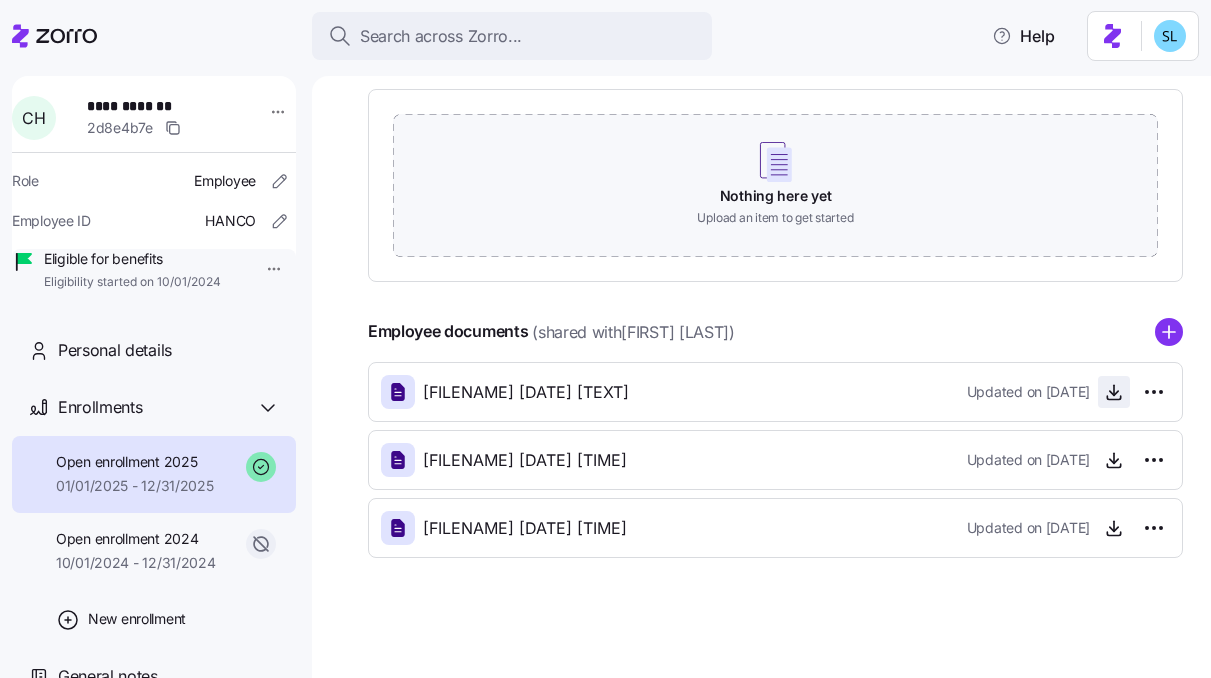 click 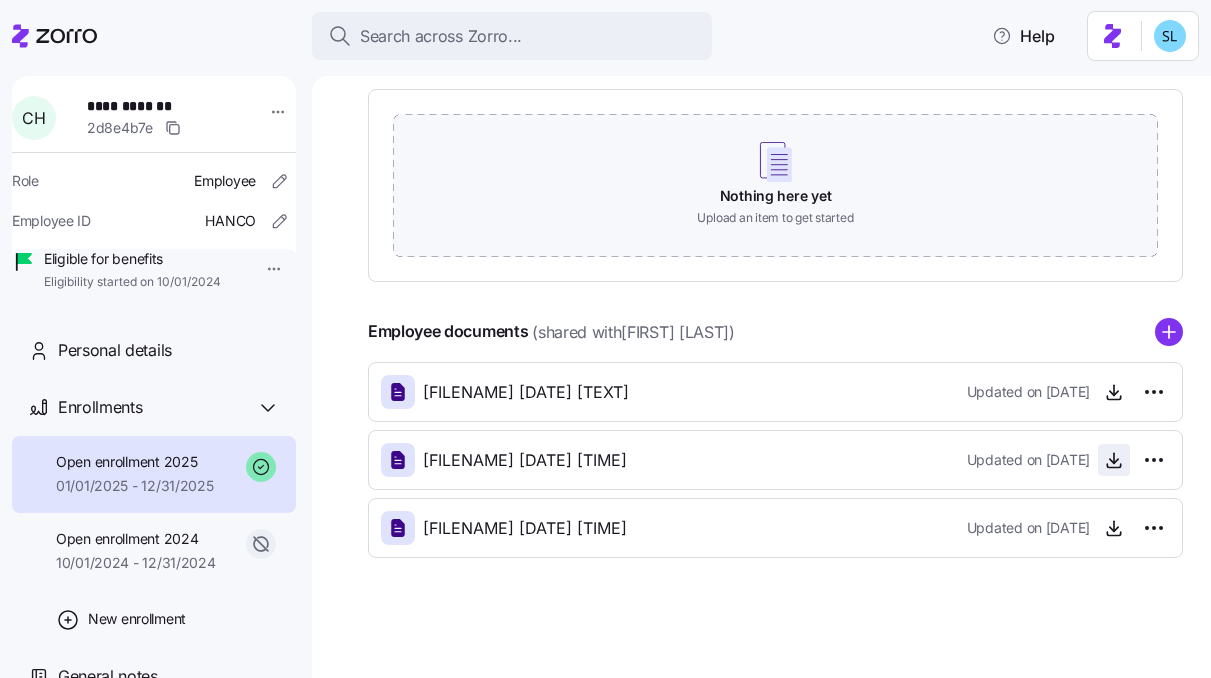 click 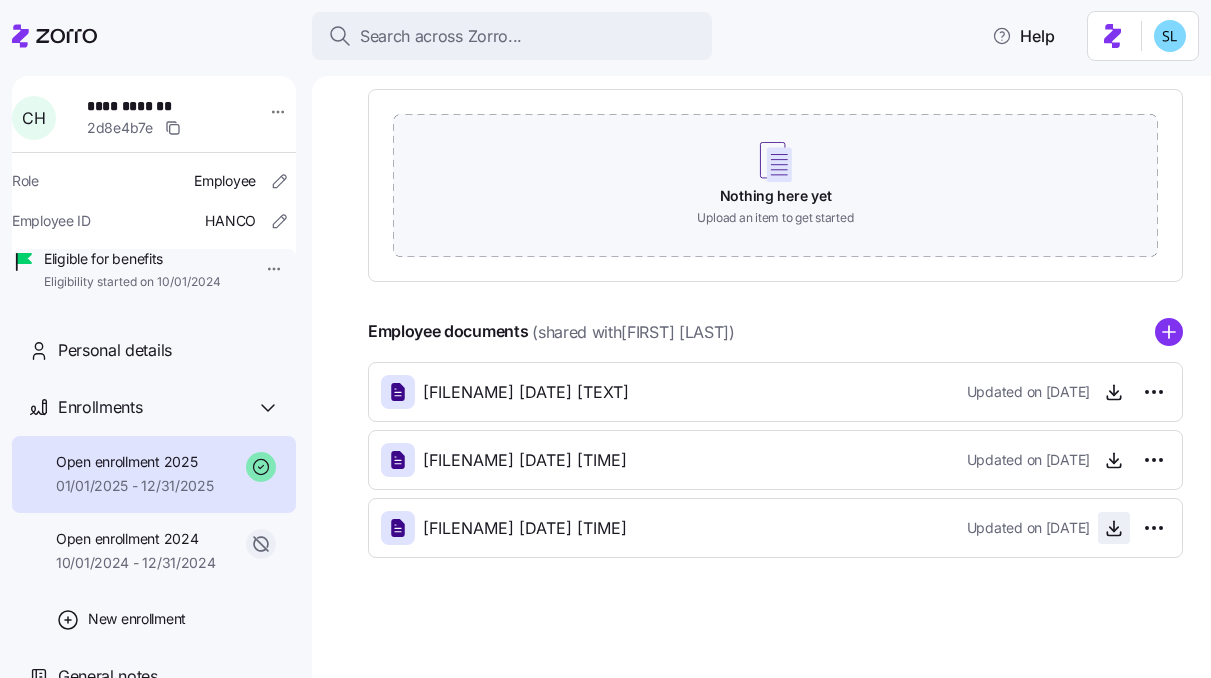 click 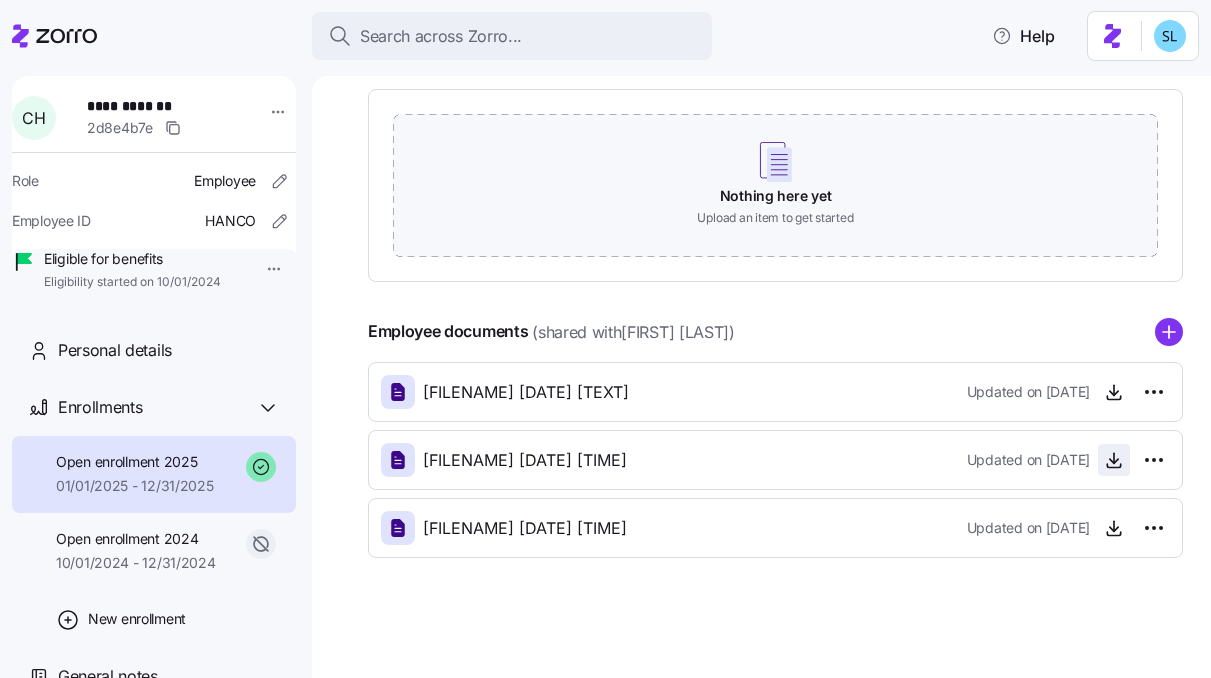 click 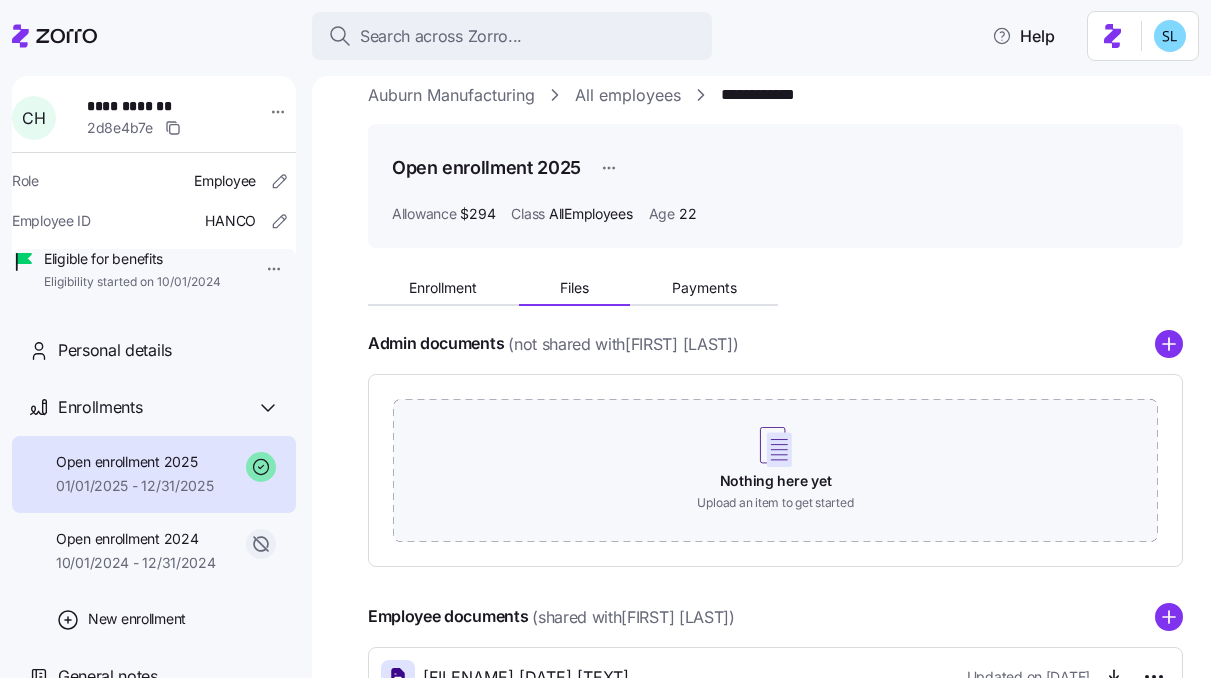 scroll, scrollTop: 0, scrollLeft: 0, axis: both 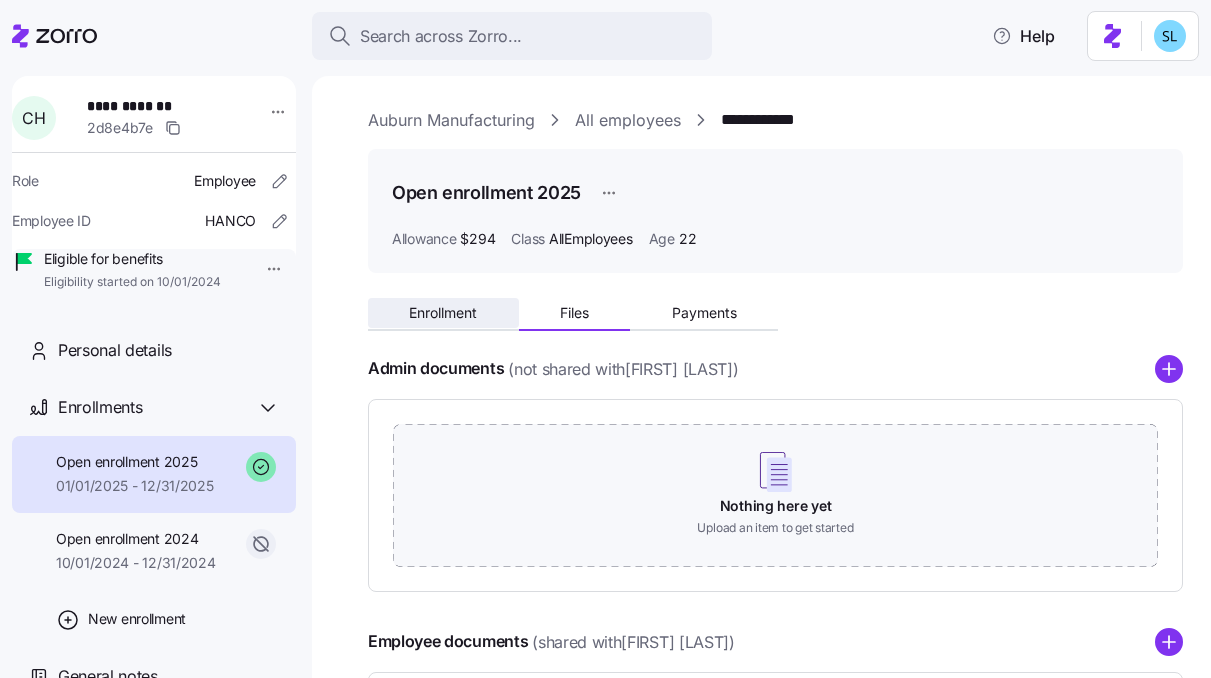 click on "Enrollment" at bounding box center [443, 313] 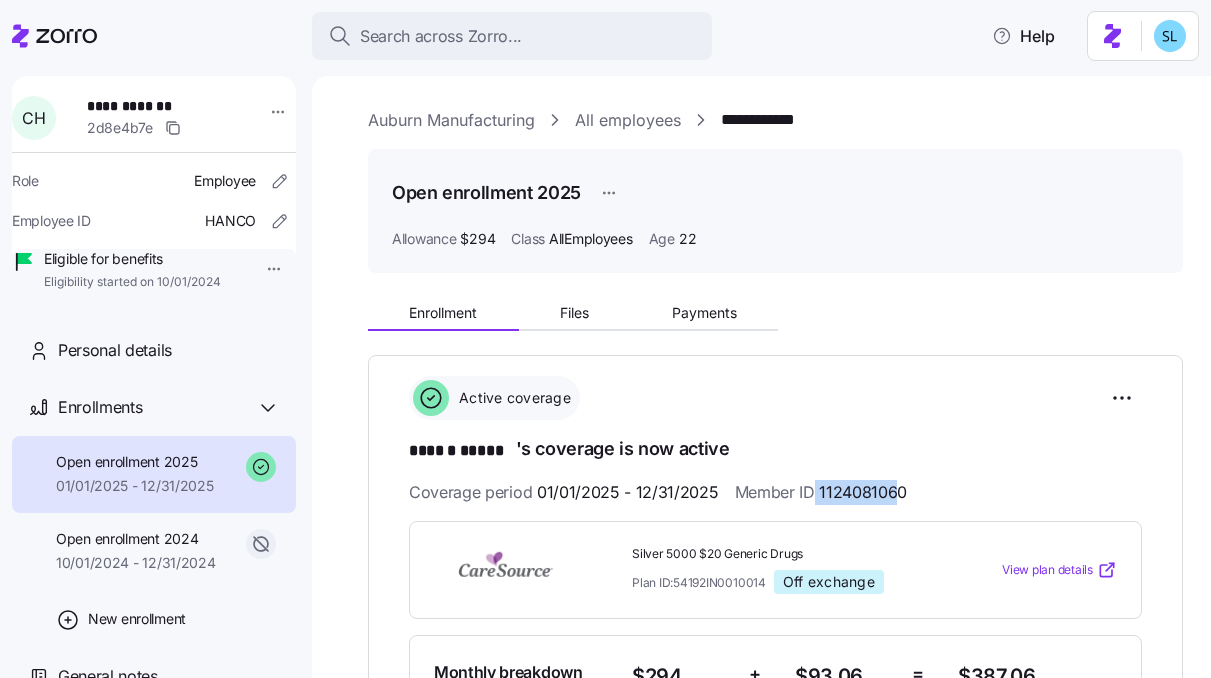 drag, startPoint x: 890, startPoint y: 493, endPoint x: 805, endPoint y: 490, distance: 85.052925 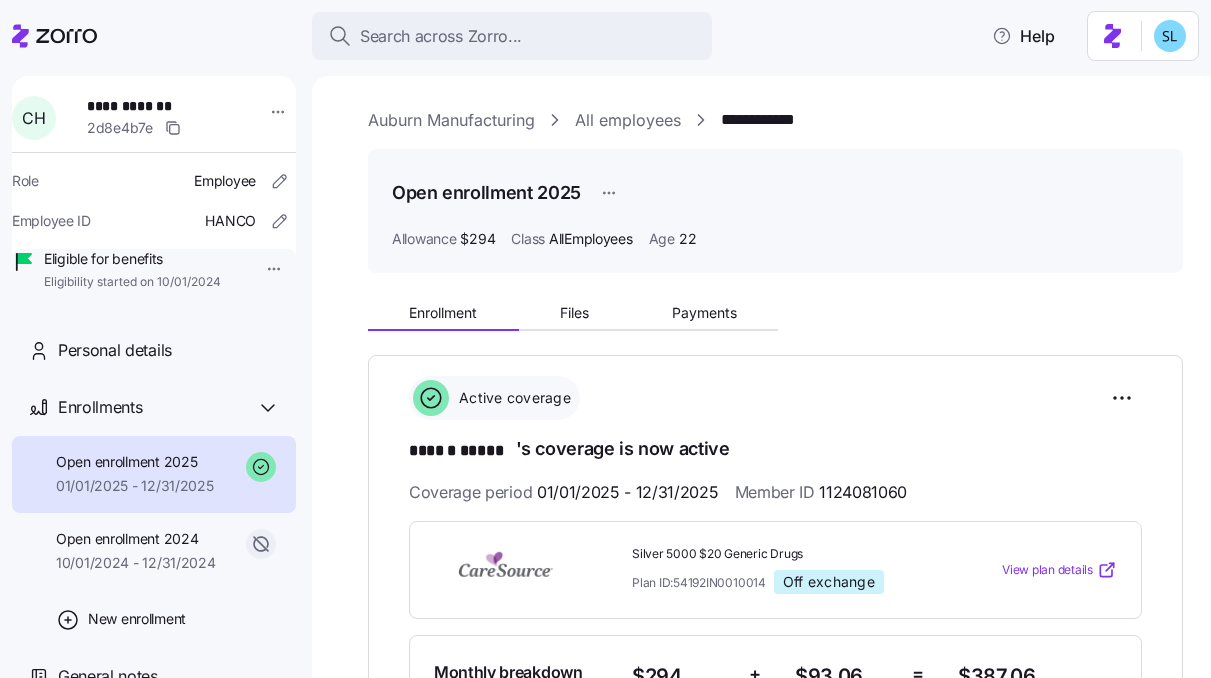 click on "1124081060" at bounding box center (863, 492) 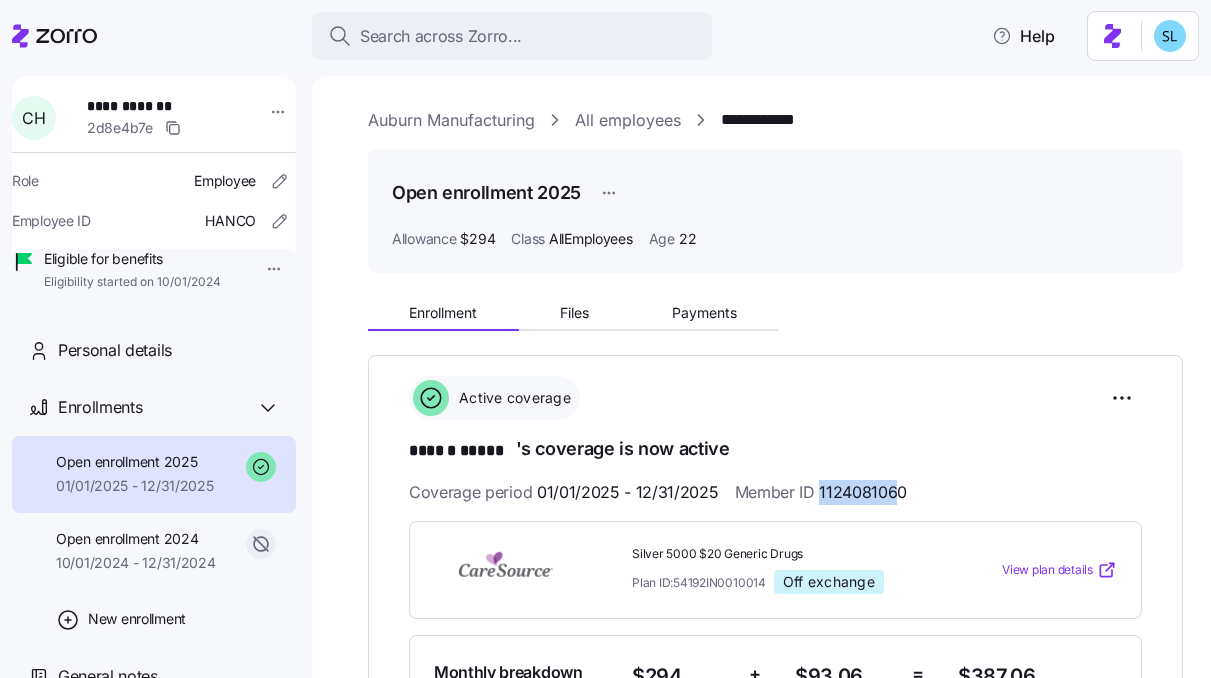 drag, startPoint x: 885, startPoint y: 492, endPoint x: 814, endPoint y: 489, distance: 71.063354 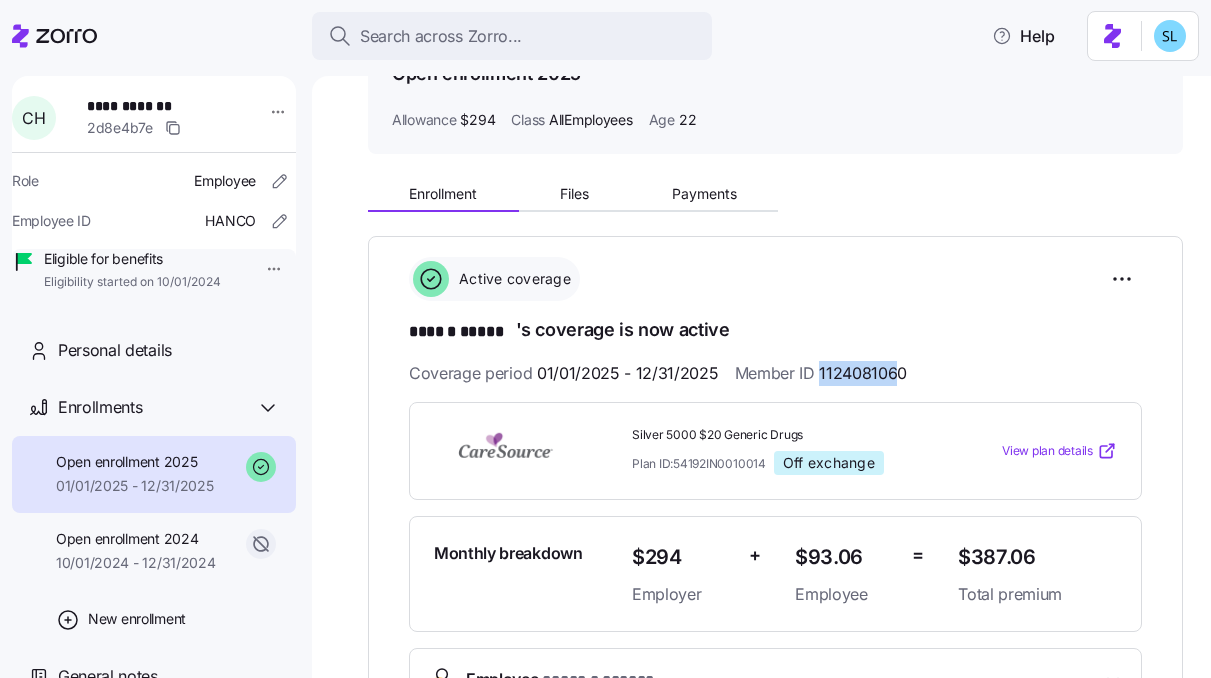 scroll, scrollTop: 348, scrollLeft: 0, axis: vertical 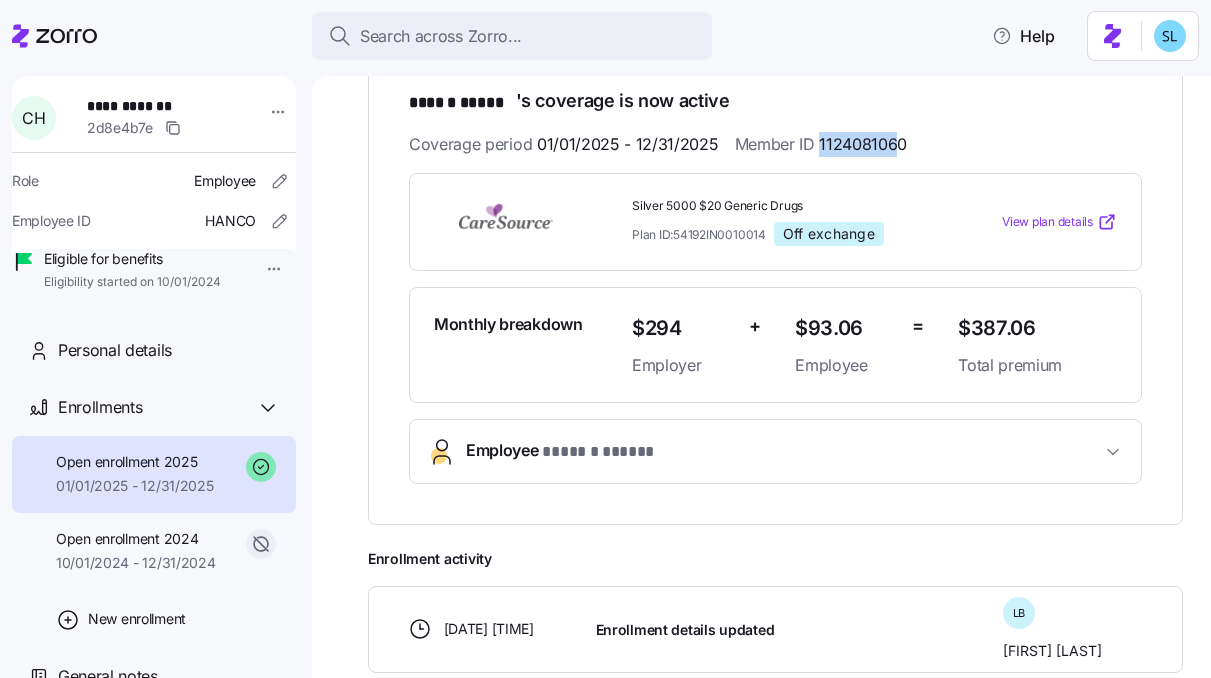 click on "Employee * ******   ***** *" at bounding box center [783, 451] 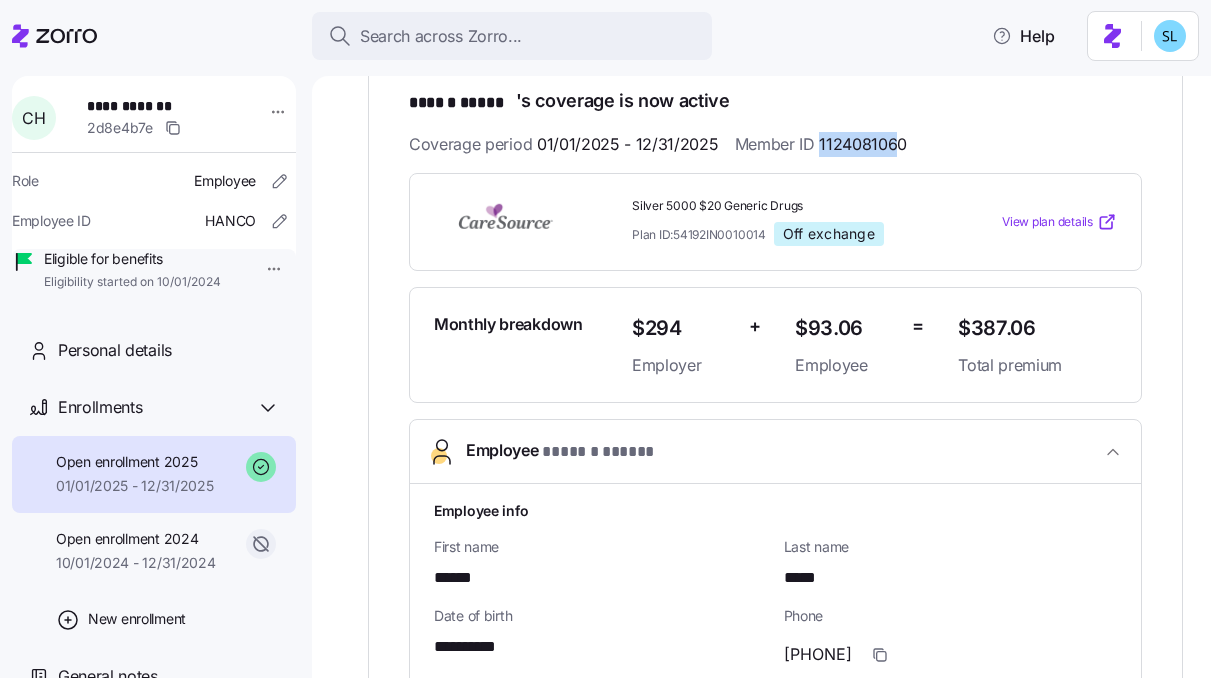 scroll, scrollTop: 743, scrollLeft: 0, axis: vertical 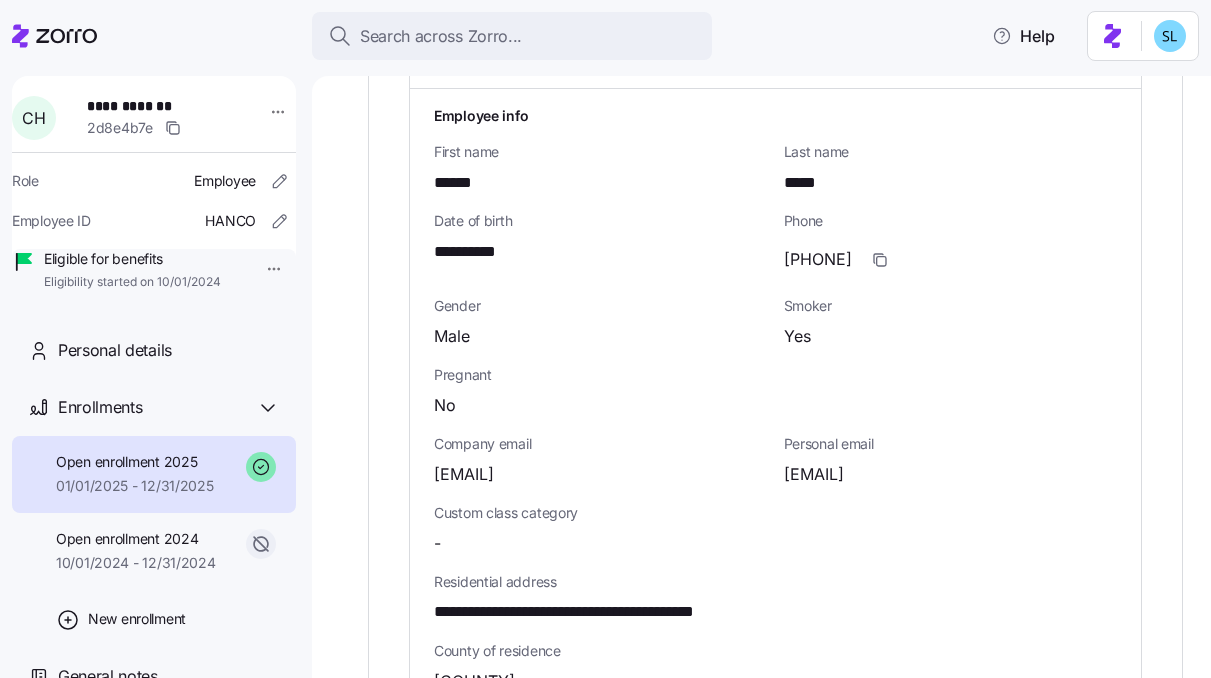 click on "cdhanes13@gmail.com" at bounding box center [814, 474] 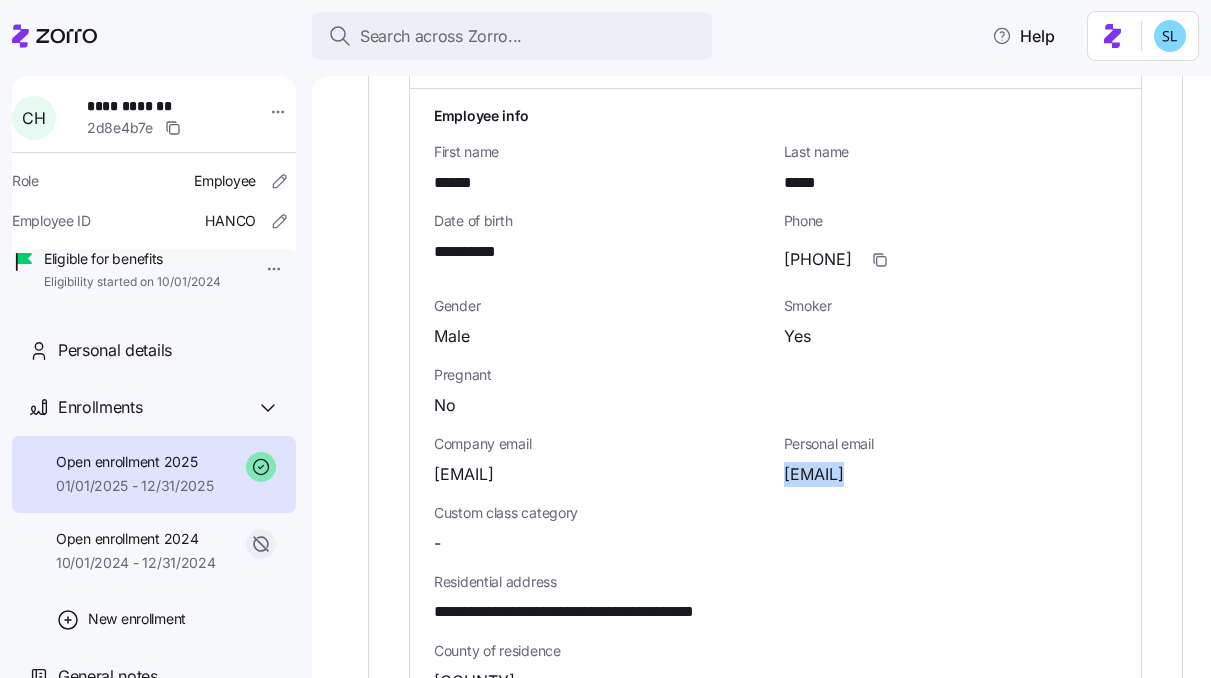 click on "cdhanes13@gmail.com" at bounding box center [814, 474] 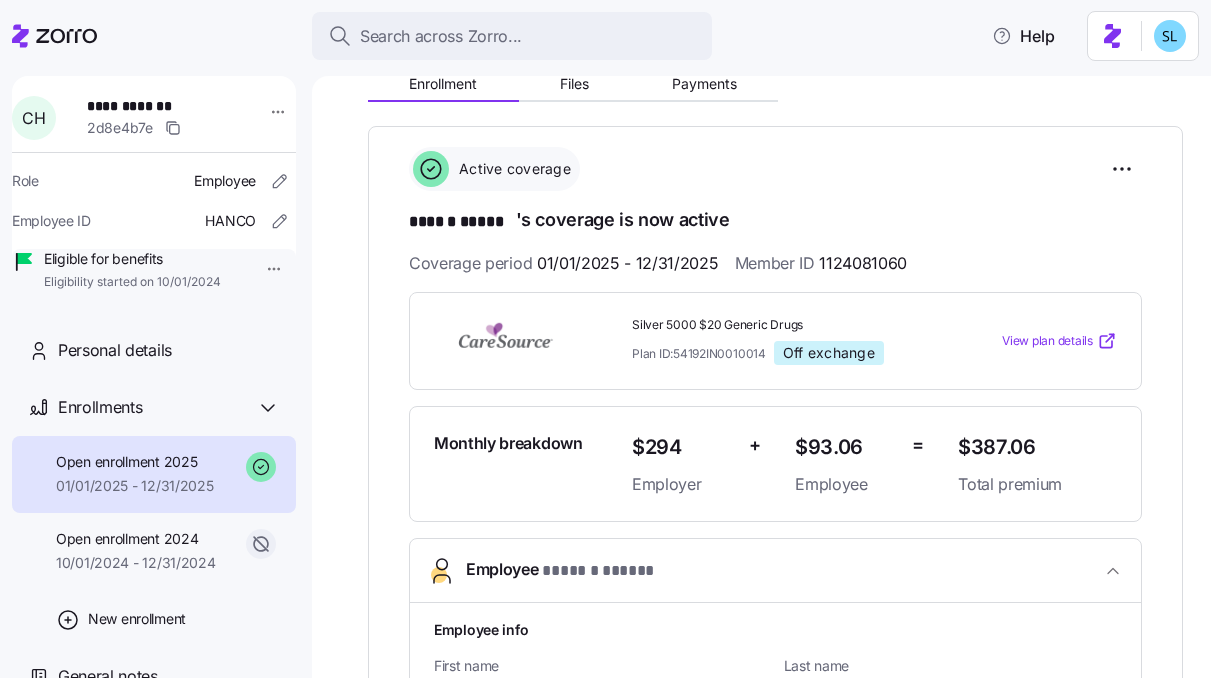scroll, scrollTop: 162, scrollLeft: 0, axis: vertical 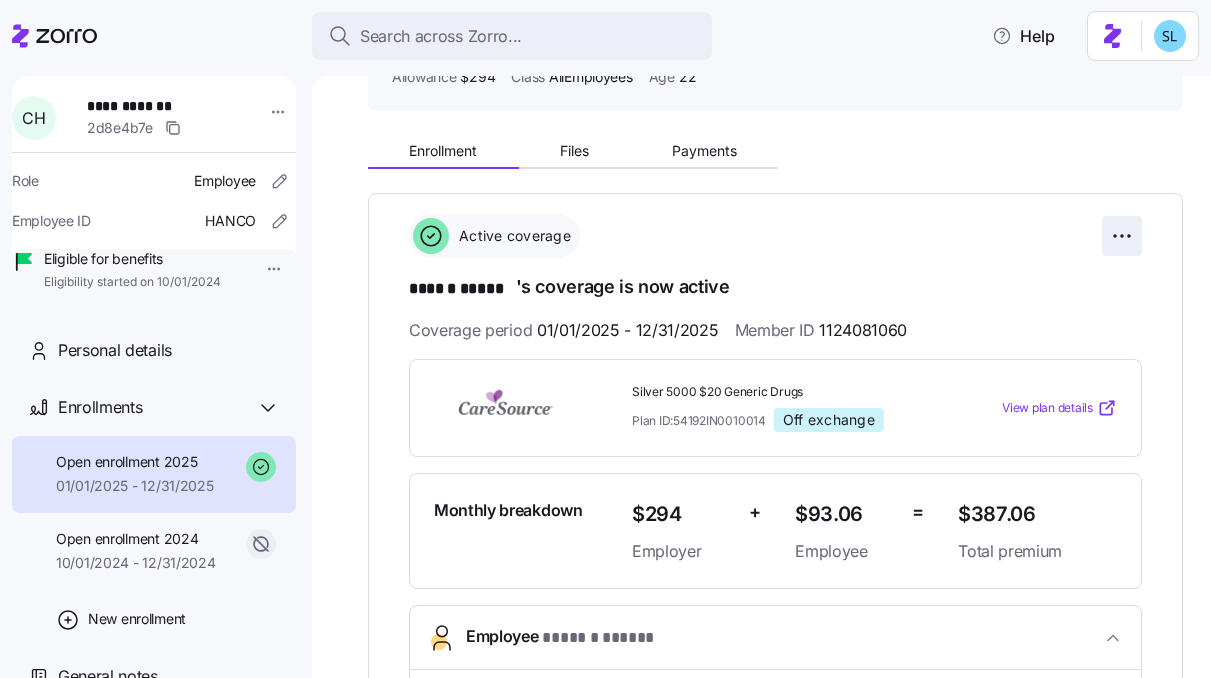 click on "**********" at bounding box center [605, 333] 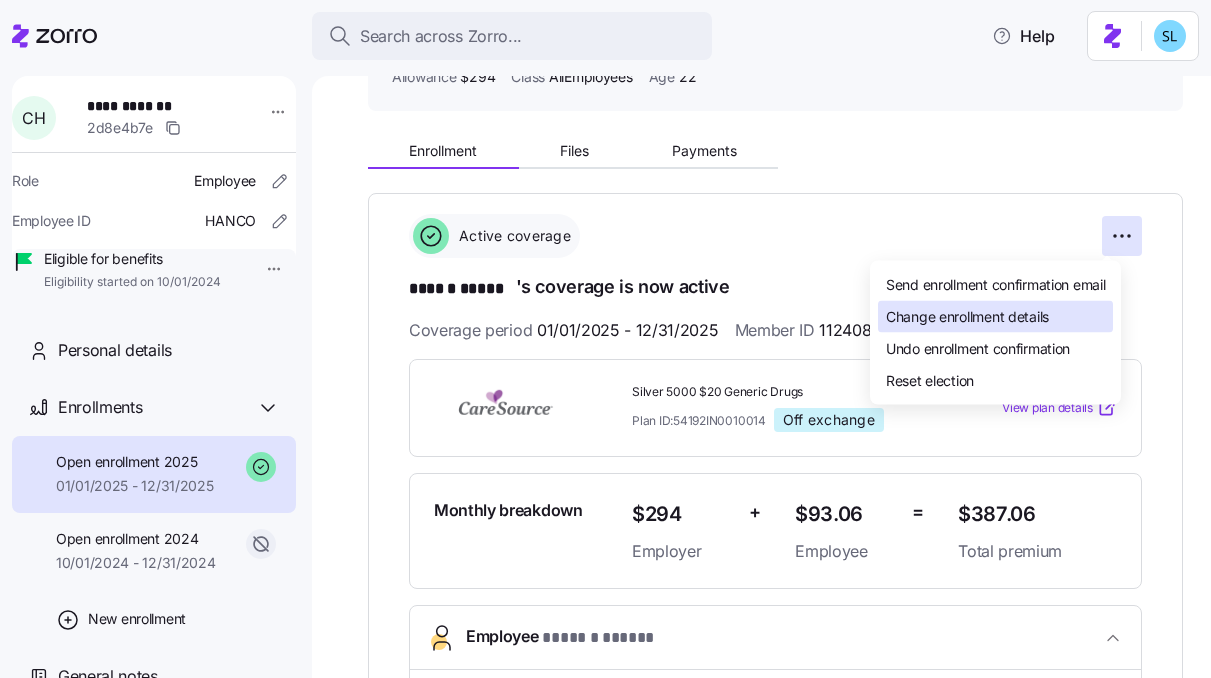 click on "Change enrollment details" at bounding box center (995, 317) 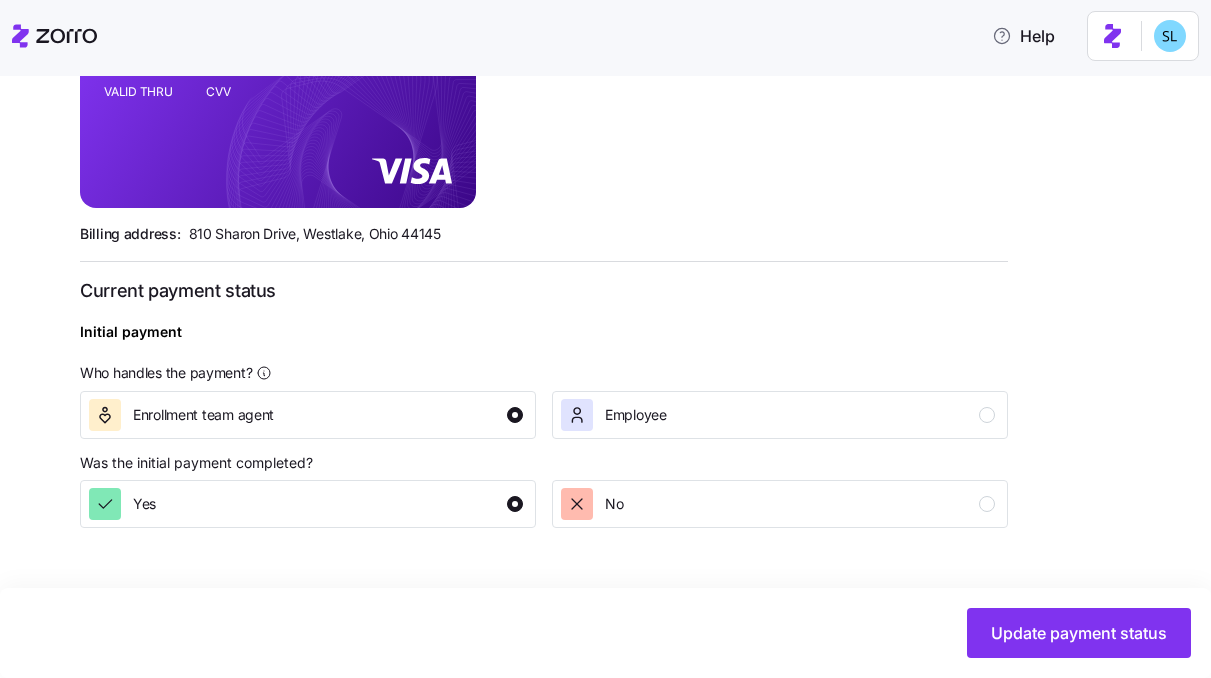 scroll, scrollTop: 0, scrollLeft: 0, axis: both 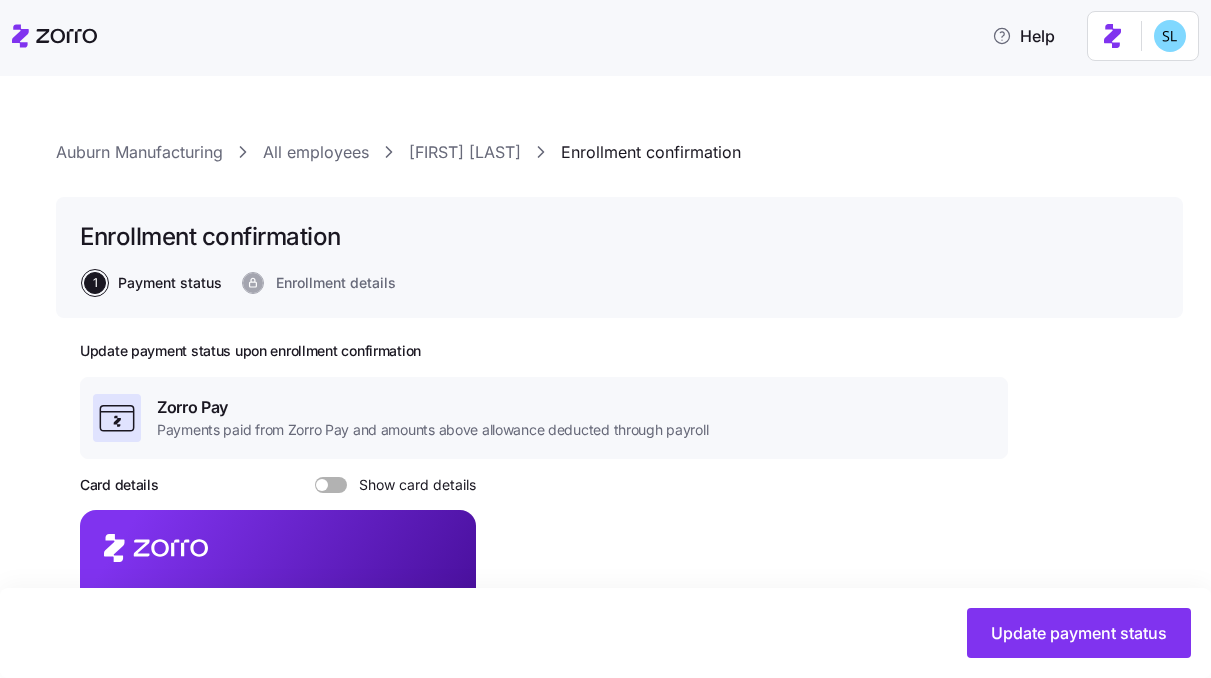 click on "Connor Hanes" at bounding box center [465, 152] 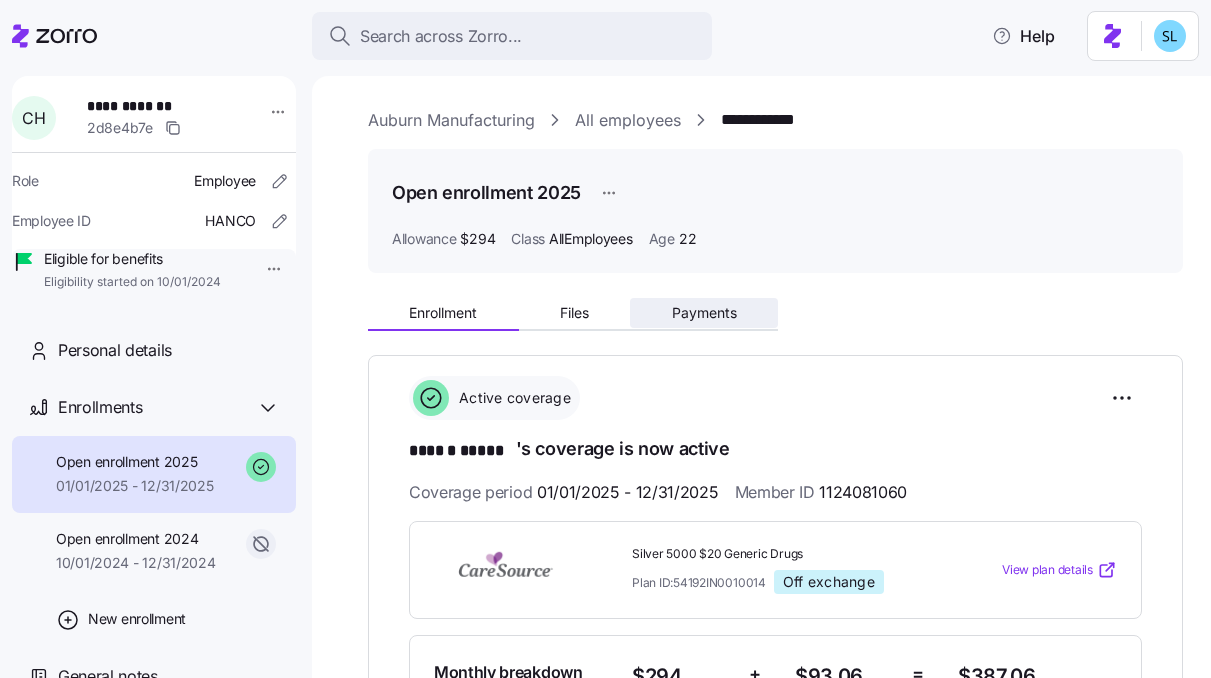 click on "Payments" at bounding box center (704, 313) 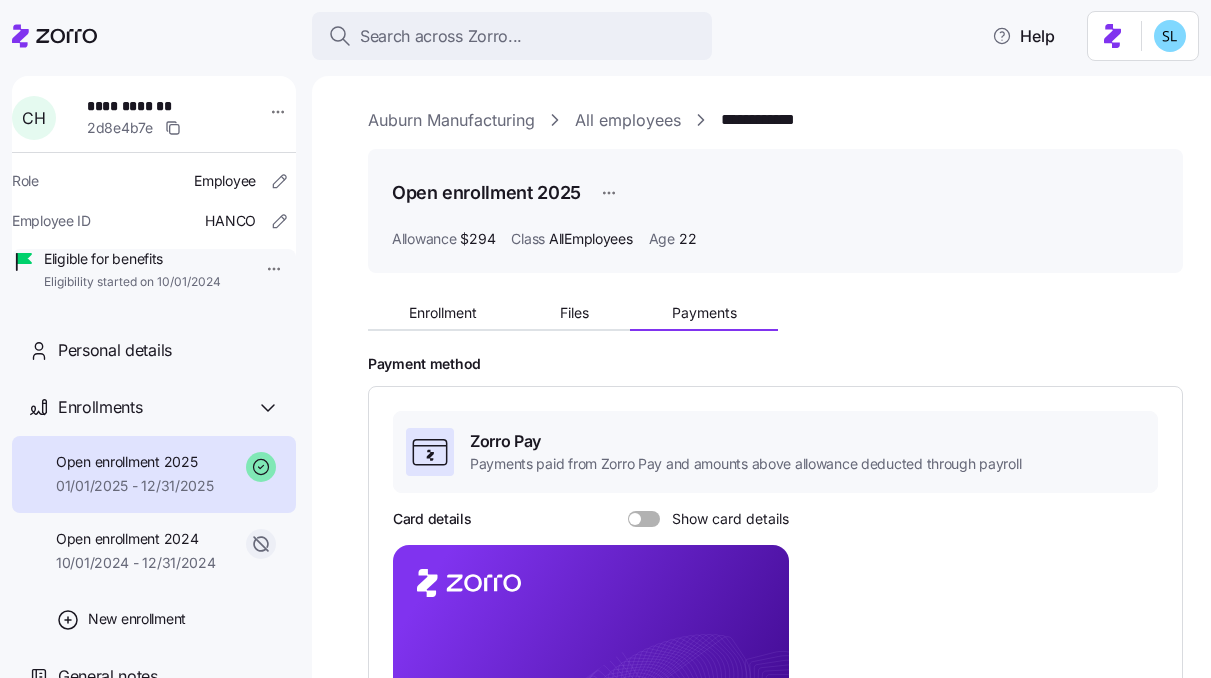 scroll, scrollTop: 190, scrollLeft: 0, axis: vertical 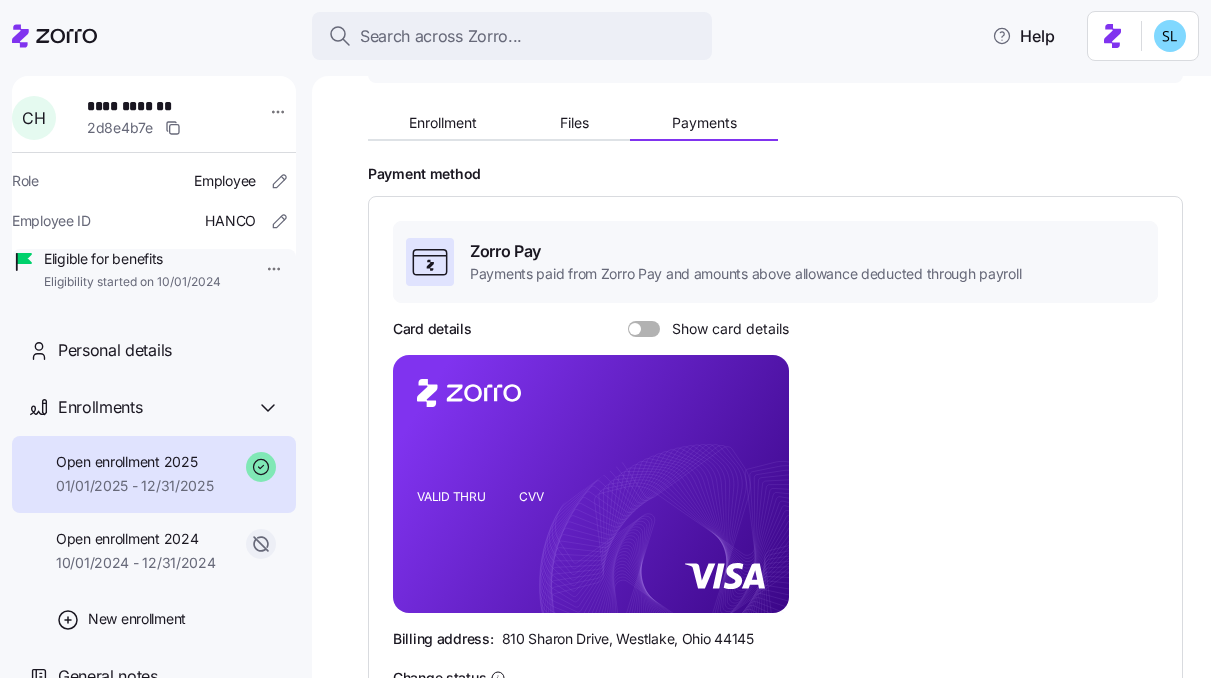 click at bounding box center (651, 329) 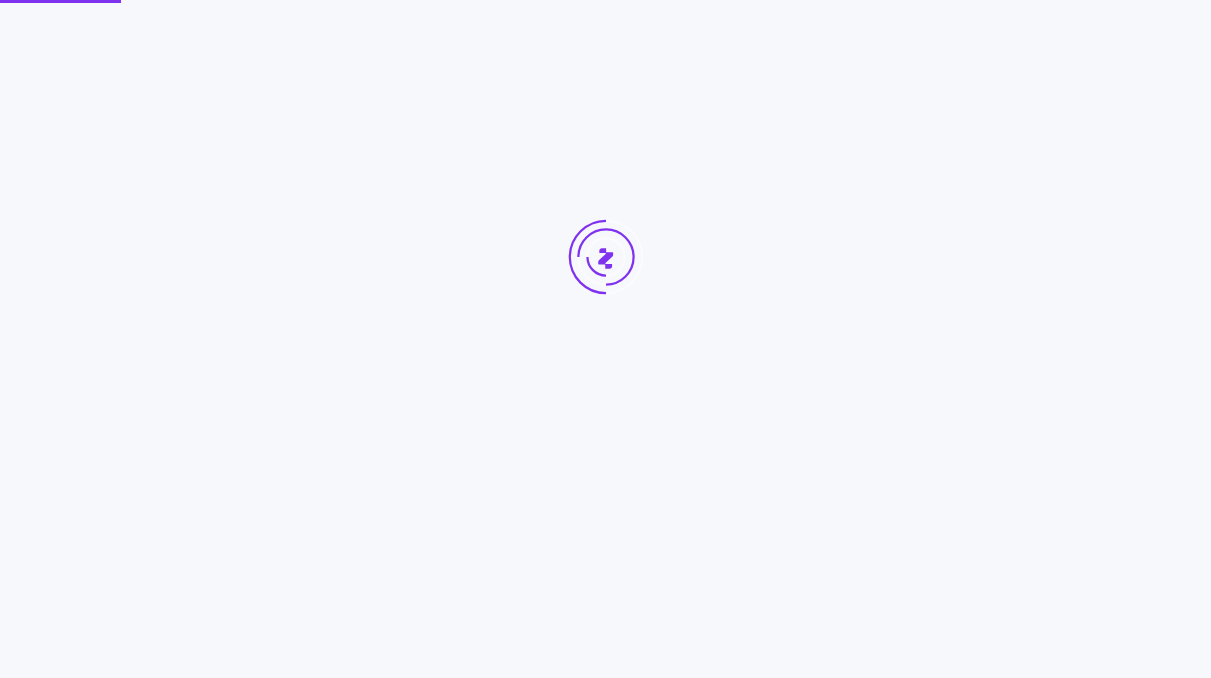 scroll, scrollTop: 0, scrollLeft: 0, axis: both 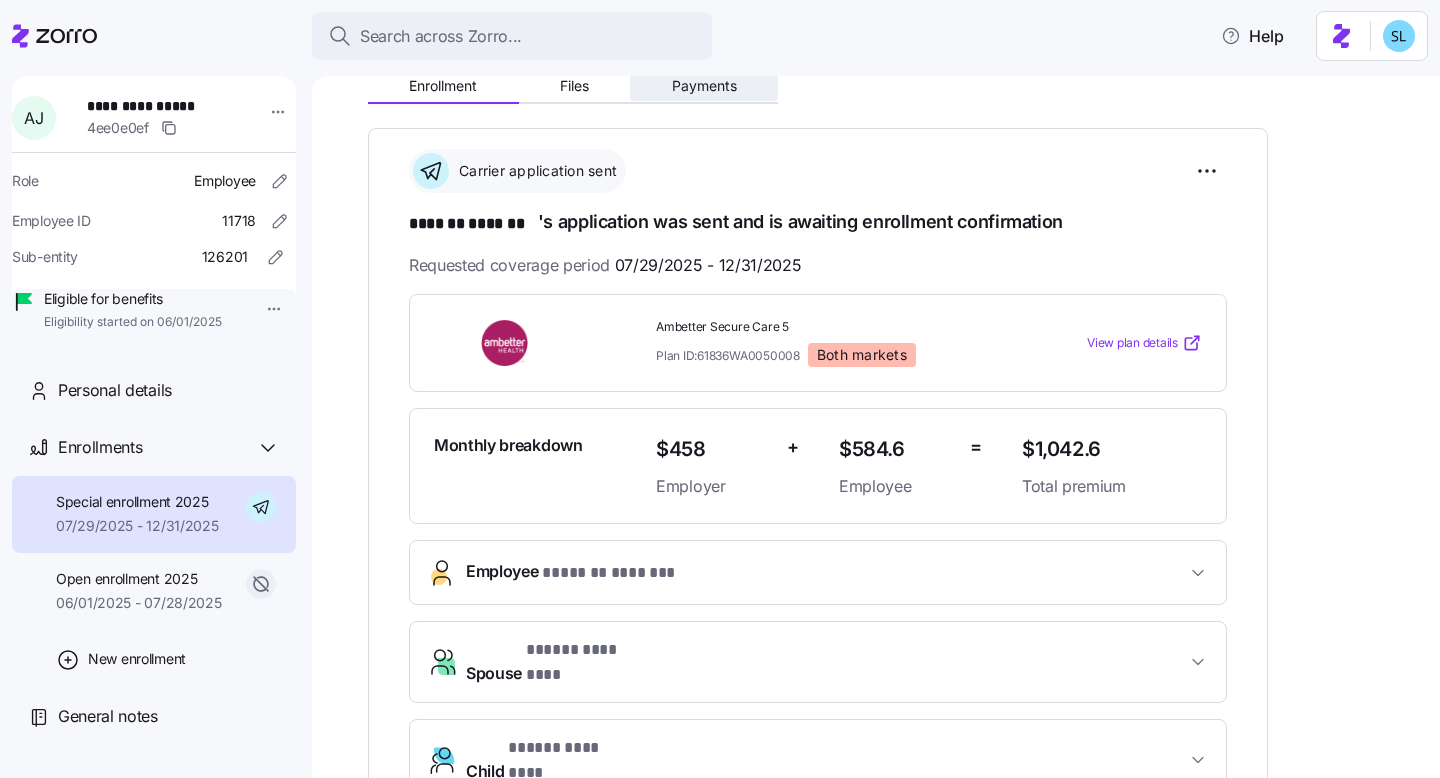 click on "Payments" at bounding box center [704, 86] 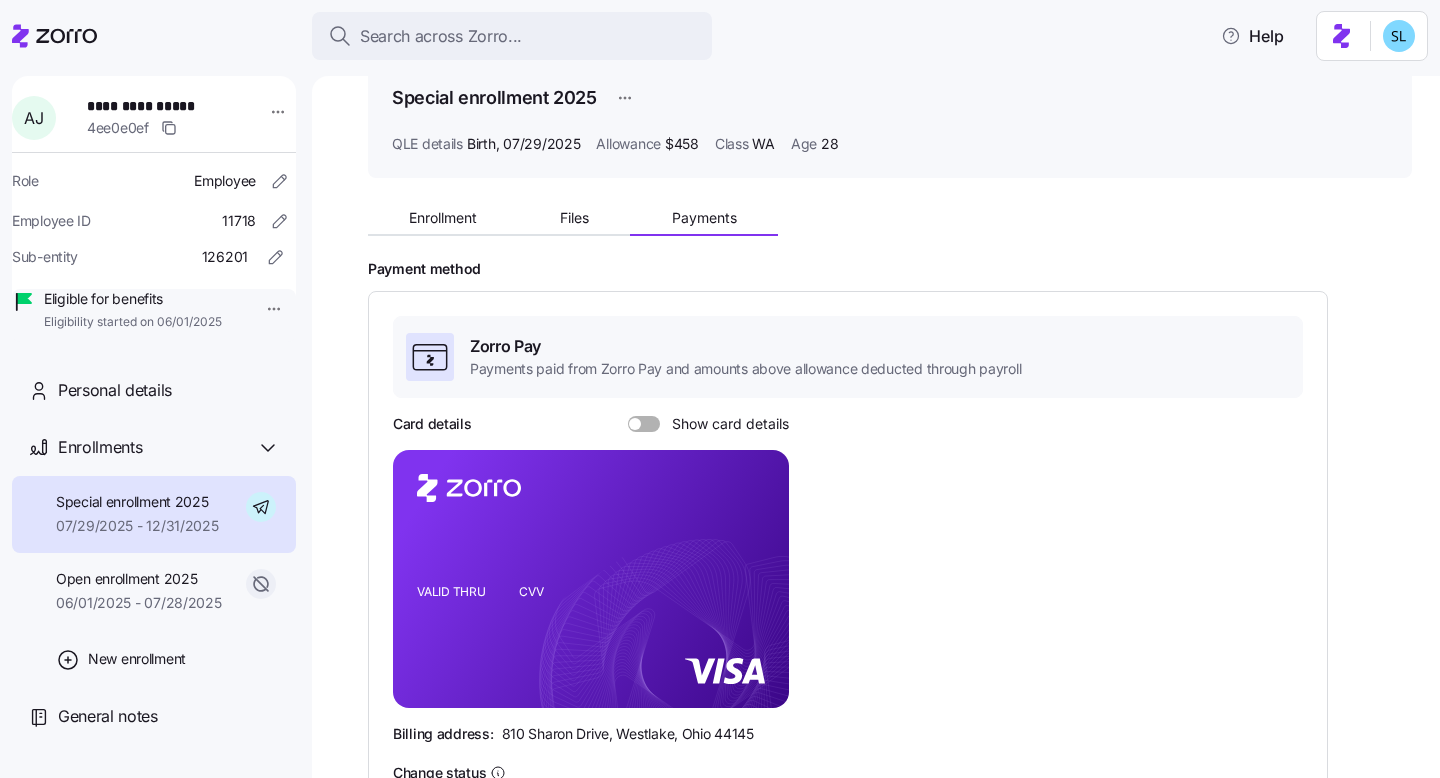 scroll, scrollTop: 2, scrollLeft: 0, axis: vertical 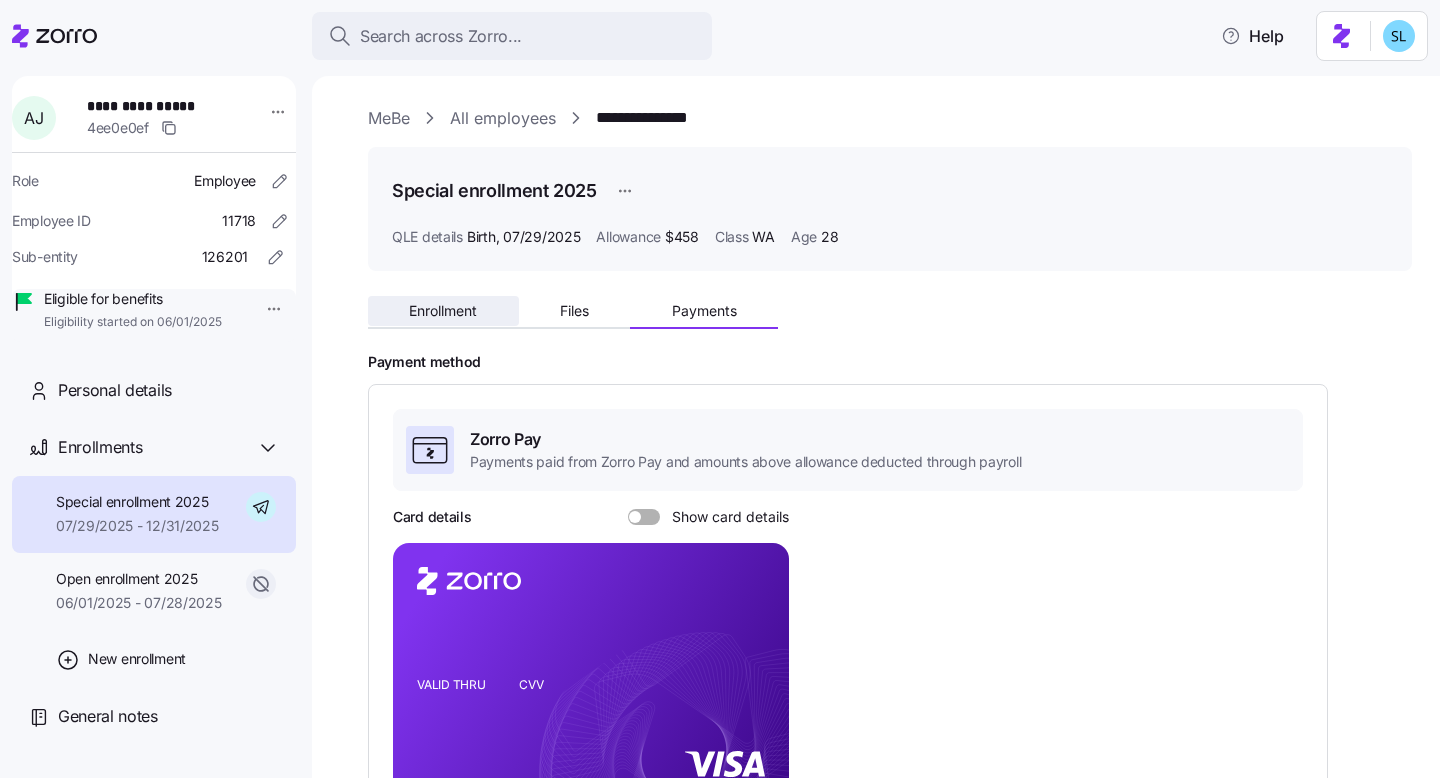 click on "Enrollment" at bounding box center [443, 311] 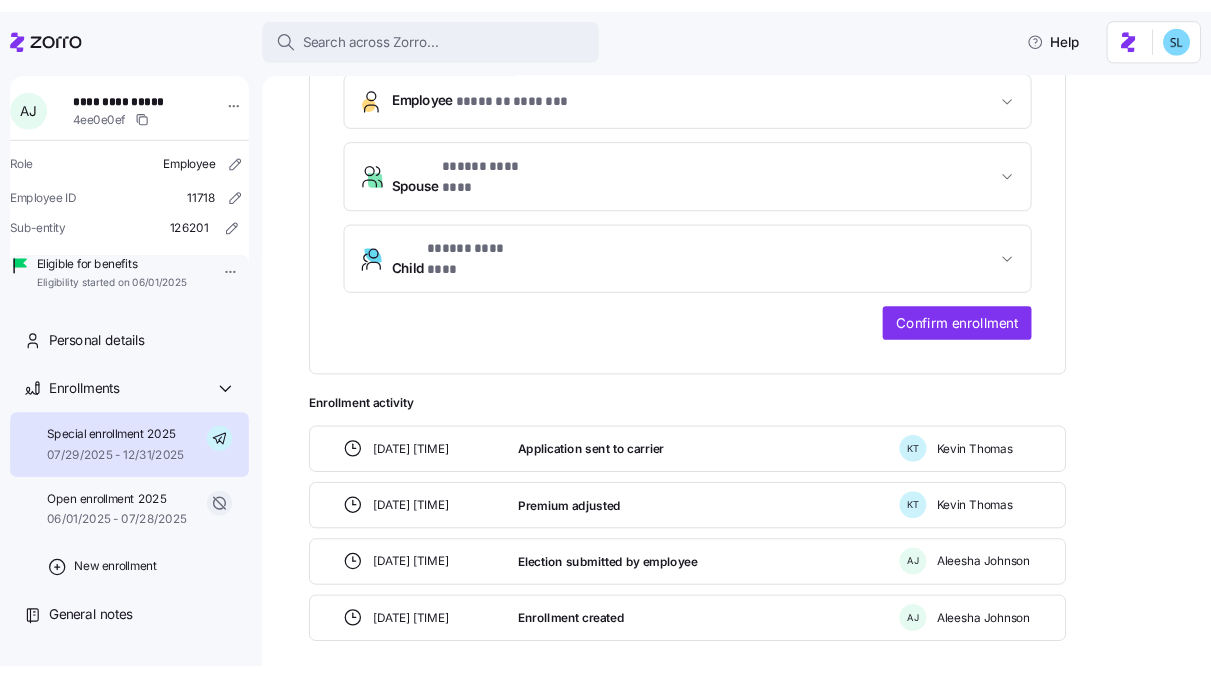 scroll, scrollTop: 272, scrollLeft: 0, axis: vertical 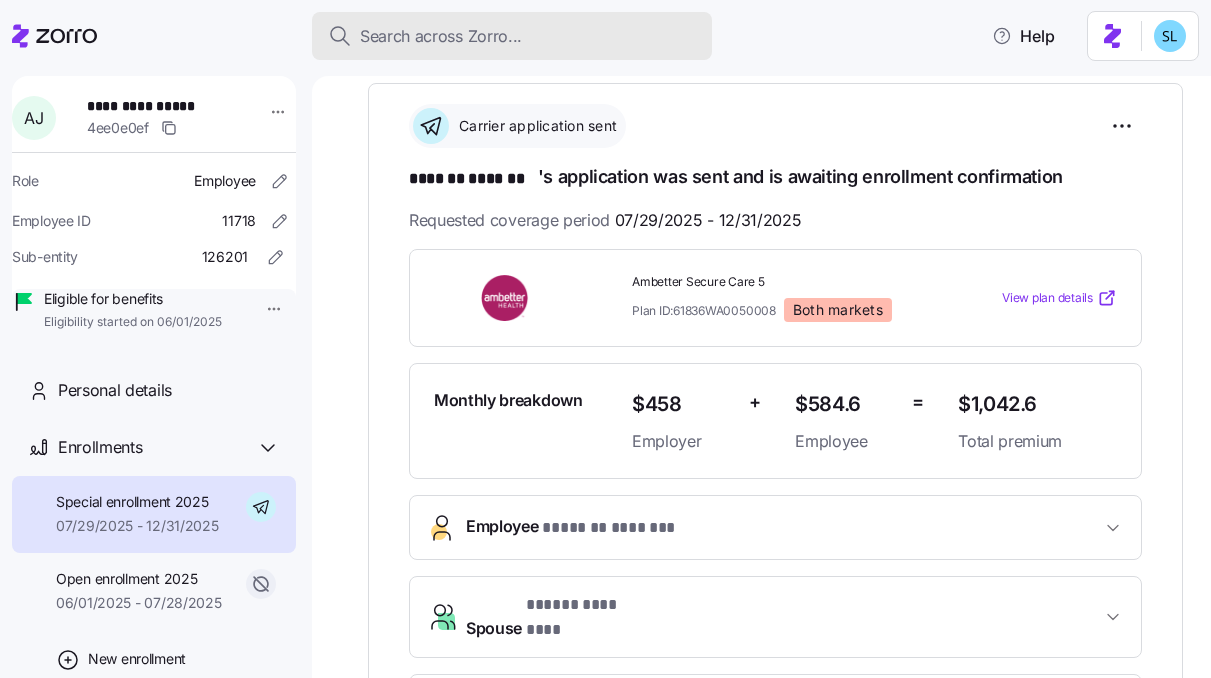 click on "Search across Zorro..." at bounding box center (512, 36) 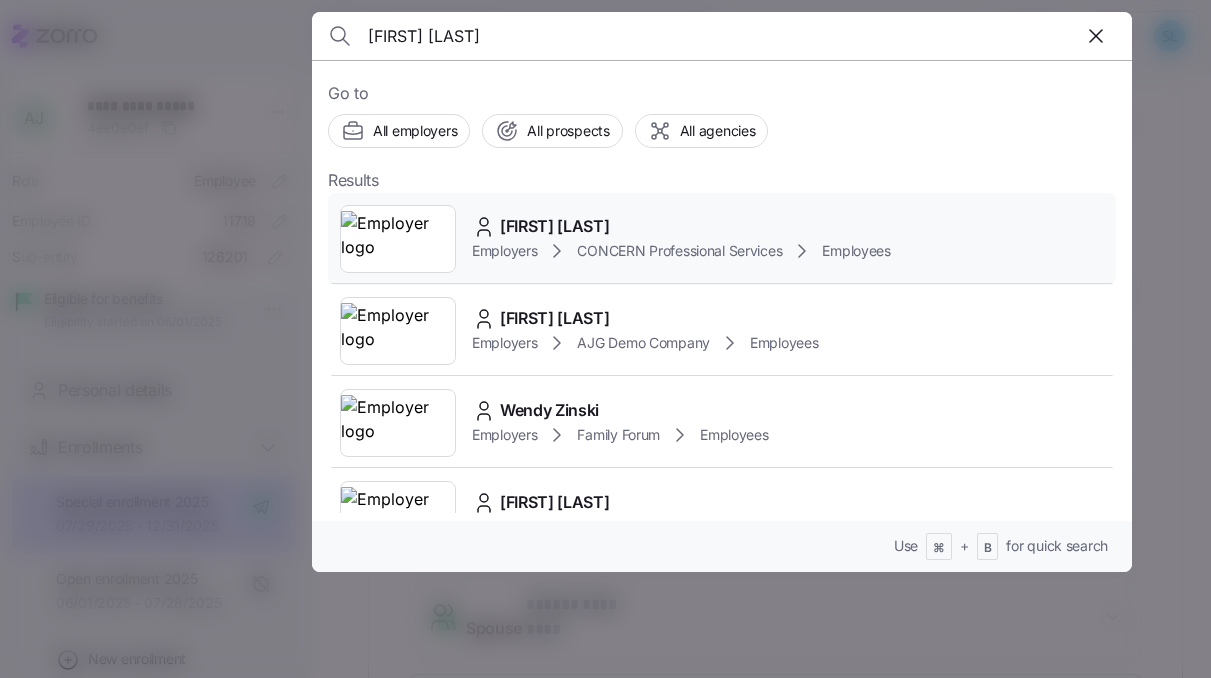 type on "wendy wait" 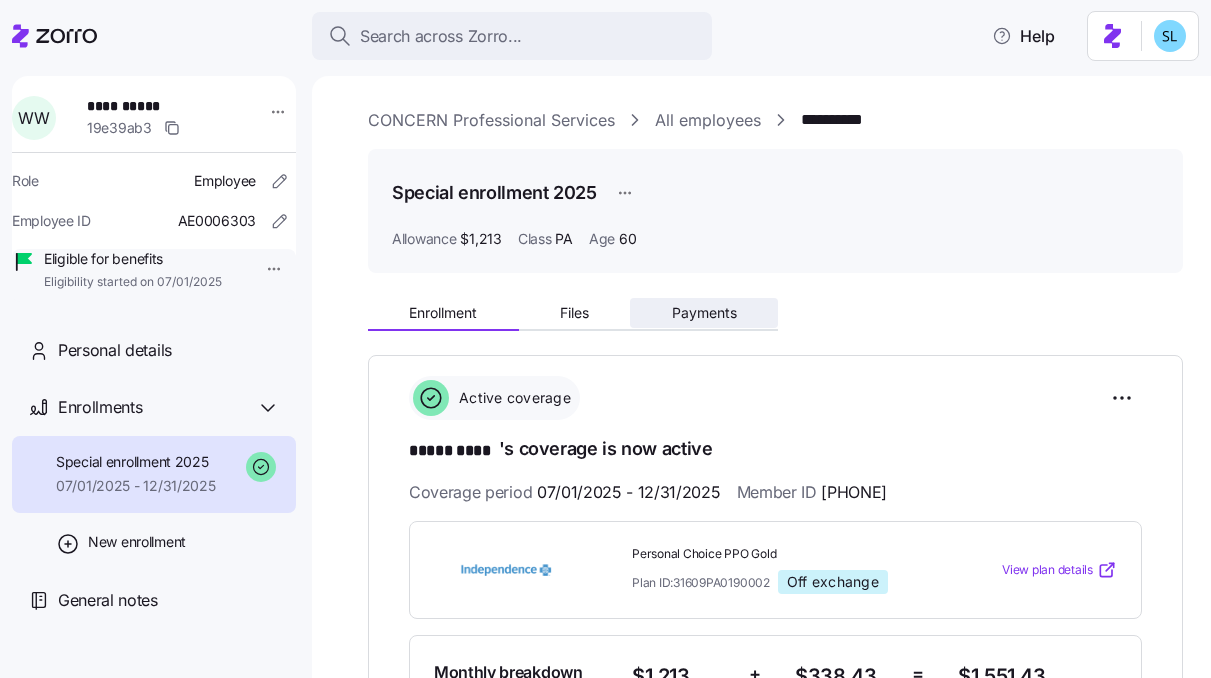 click on "Payments" at bounding box center (704, 313) 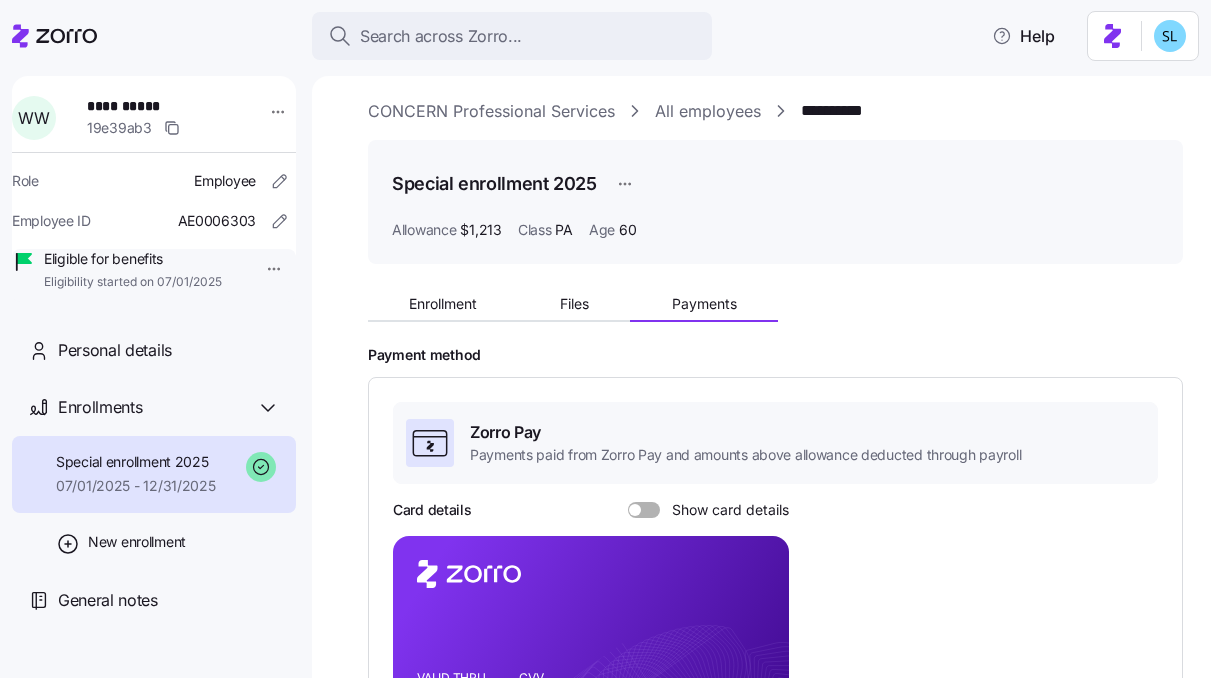 scroll, scrollTop: 0, scrollLeft: 0, axis: both 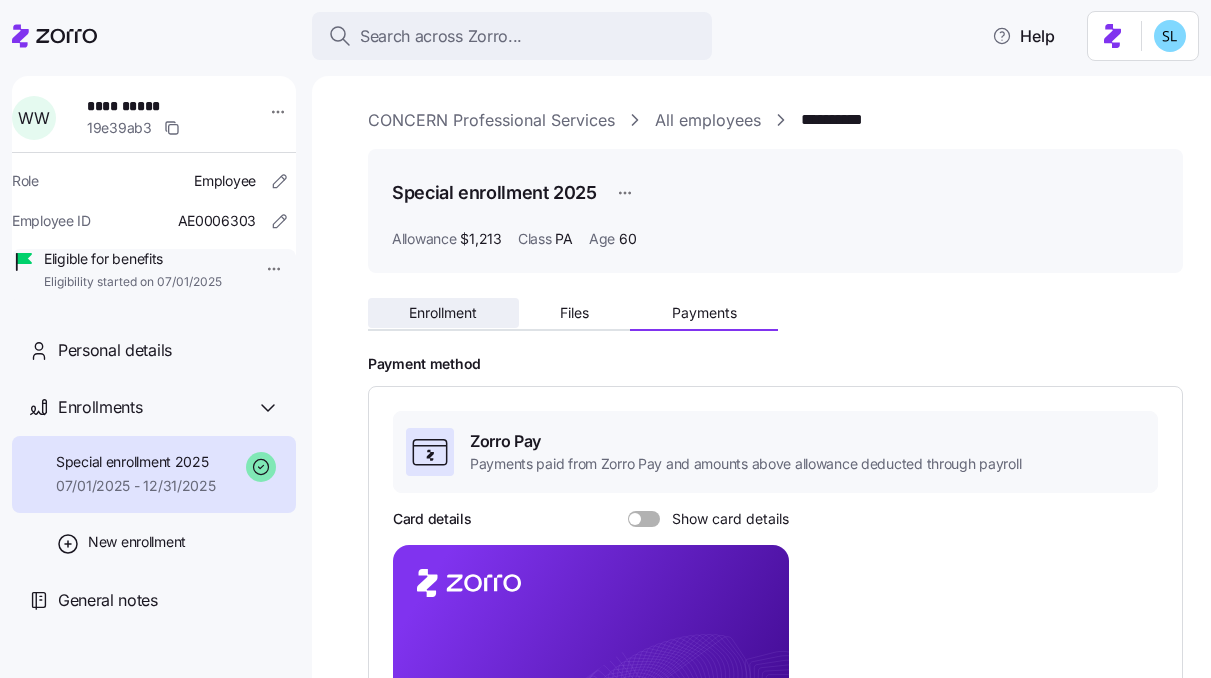 click on "Enrollment" at bounding box center [443, 313] 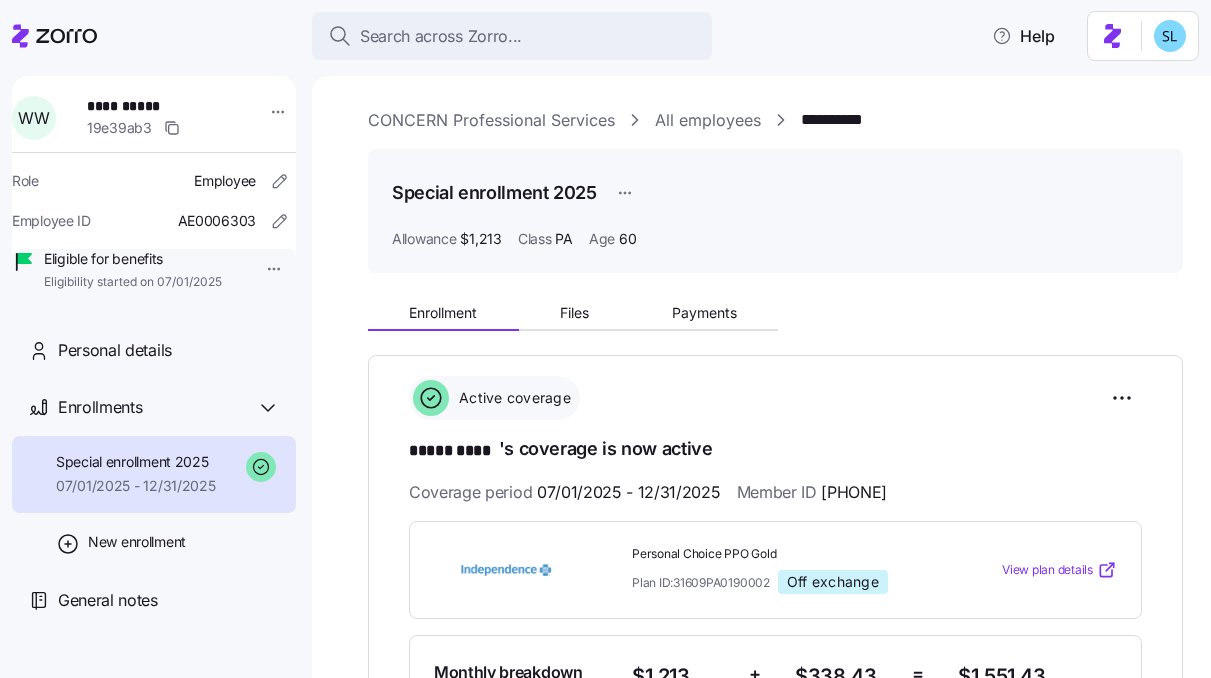 click on "8172150500" at bounding box center (854, 492) 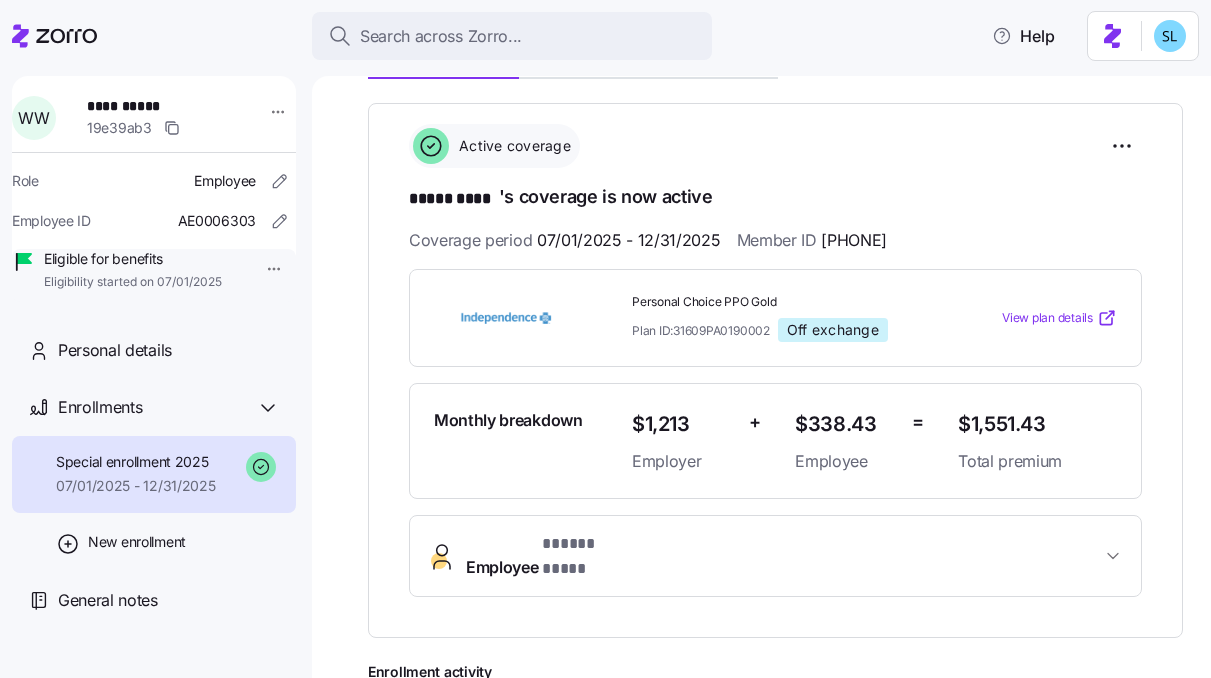 scroll, scrollTop: 403, scrollLeft: 0, axis: vertical 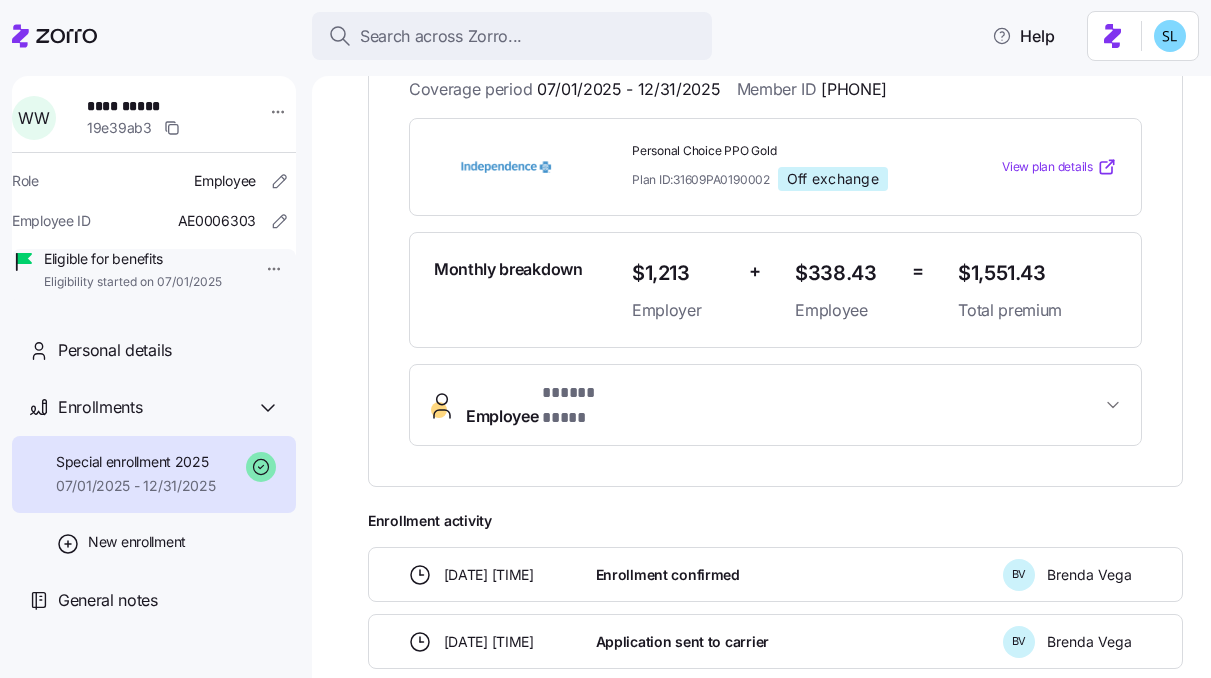 click on "Employee * *****   **** *" at bounding box center (775, 405) 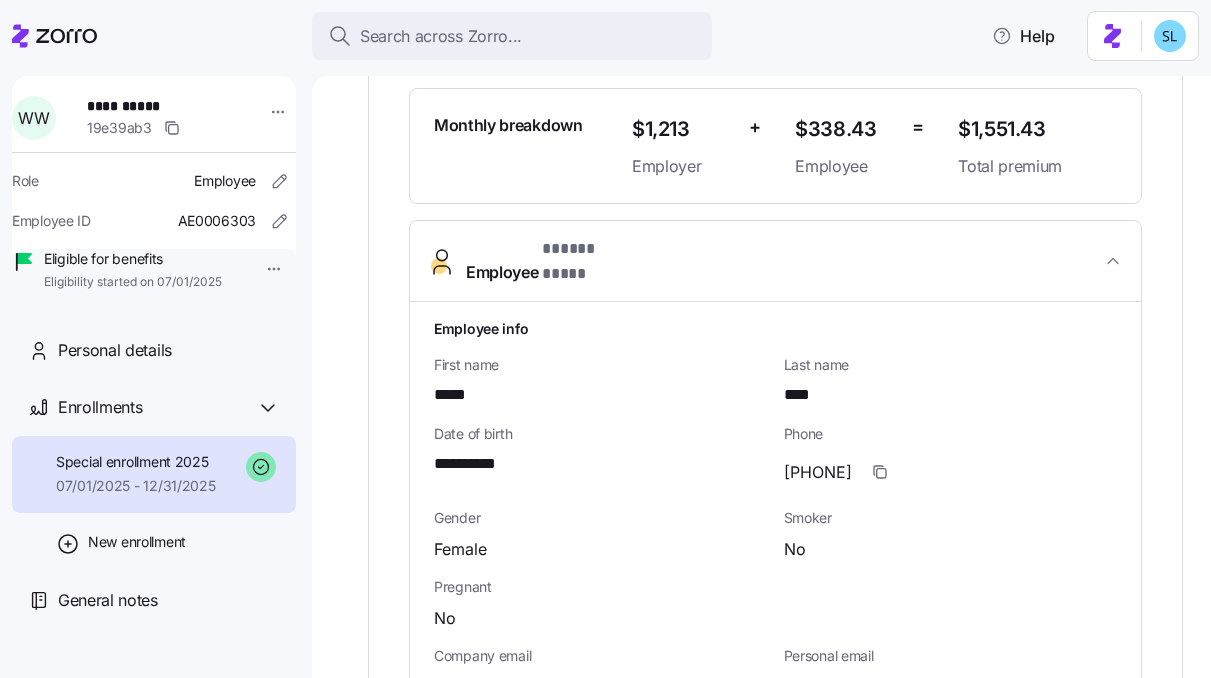 scroll, scrollTop: 798, scrollLeft: 0, axis: vertical 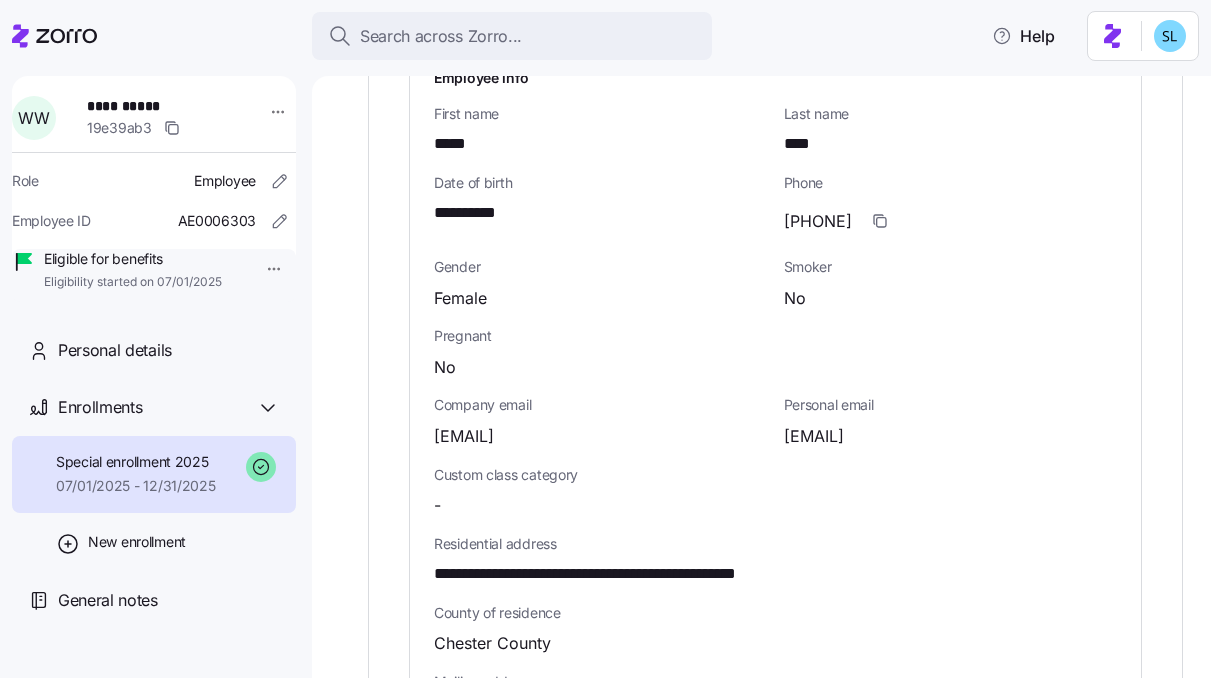 click on "**********" at bounding box center (642, 574) 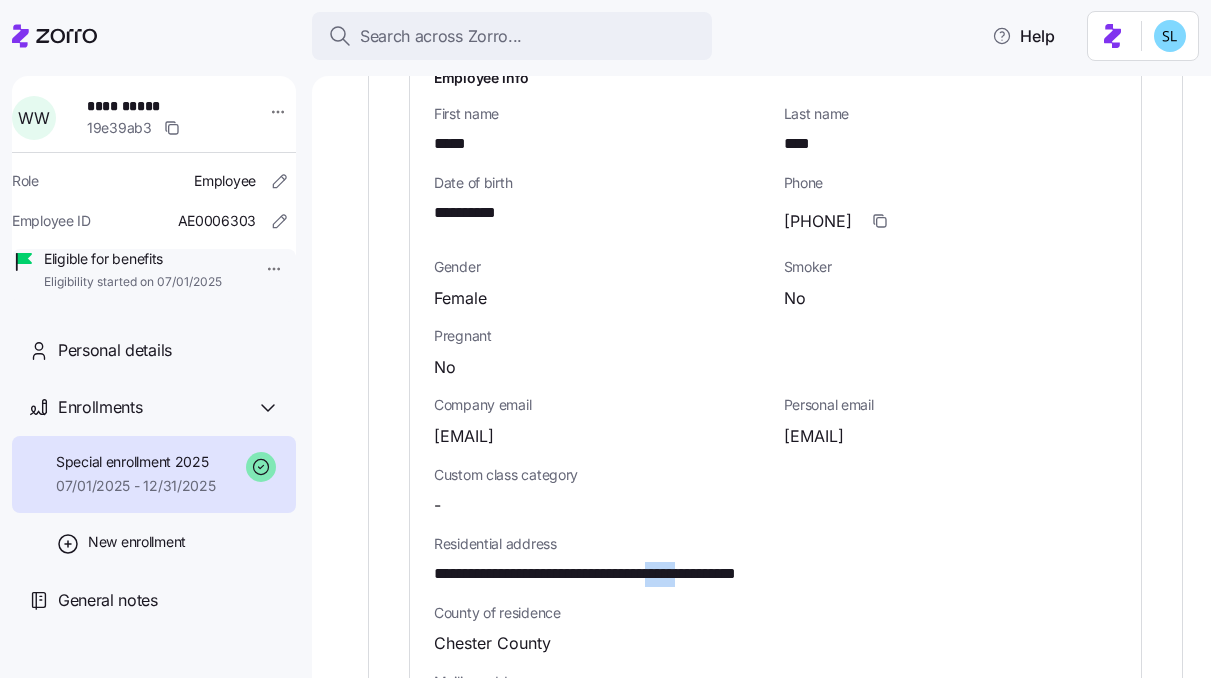 click on "**********" at bounding box center (642, 574) 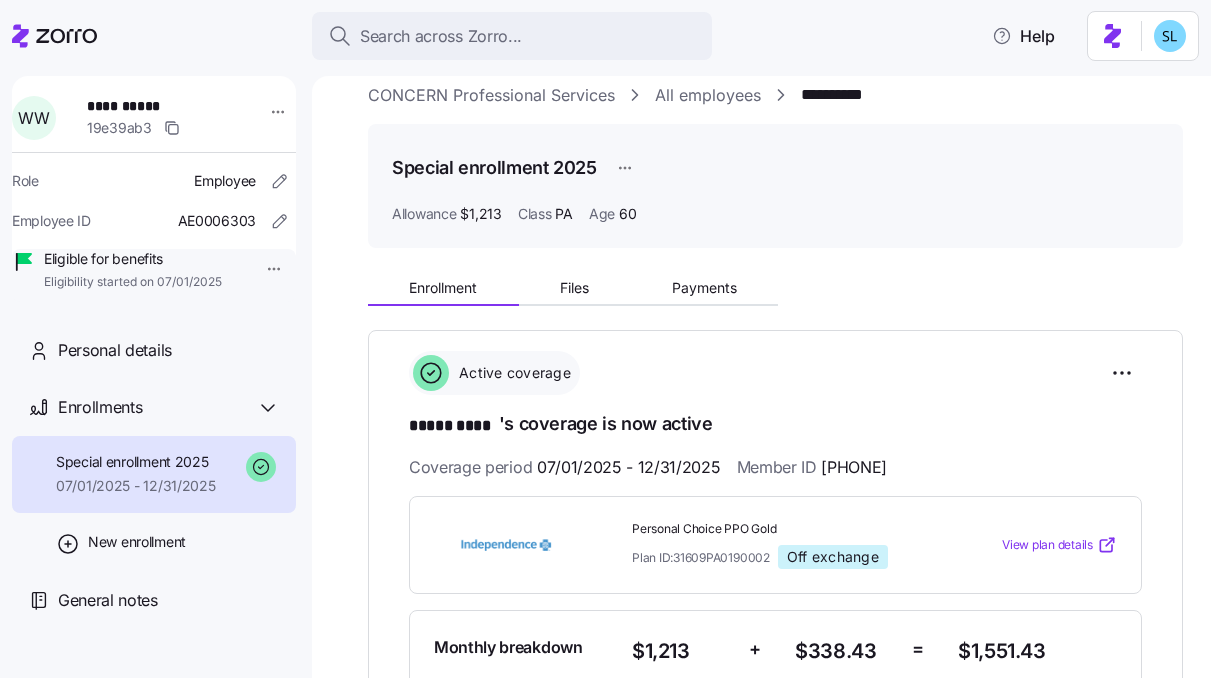 scroll, scrollTop: 38, scrollLeft: 0, axis: vertical 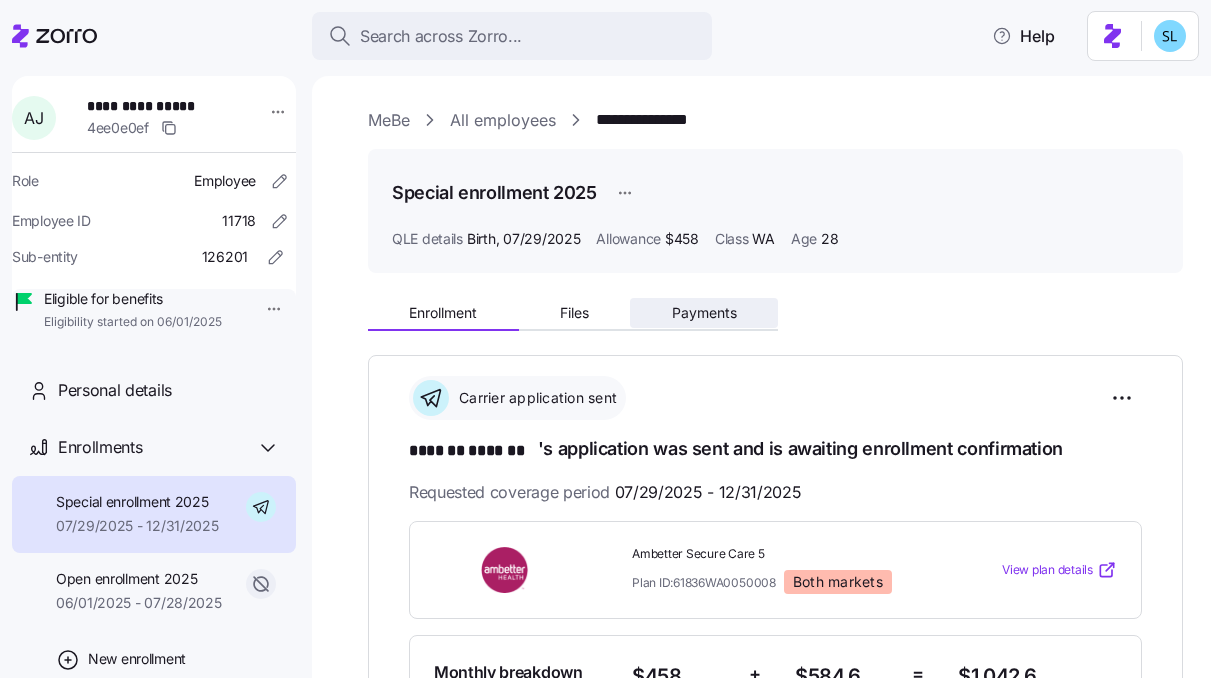 click on "Payments" at bounding box center [704, 313] 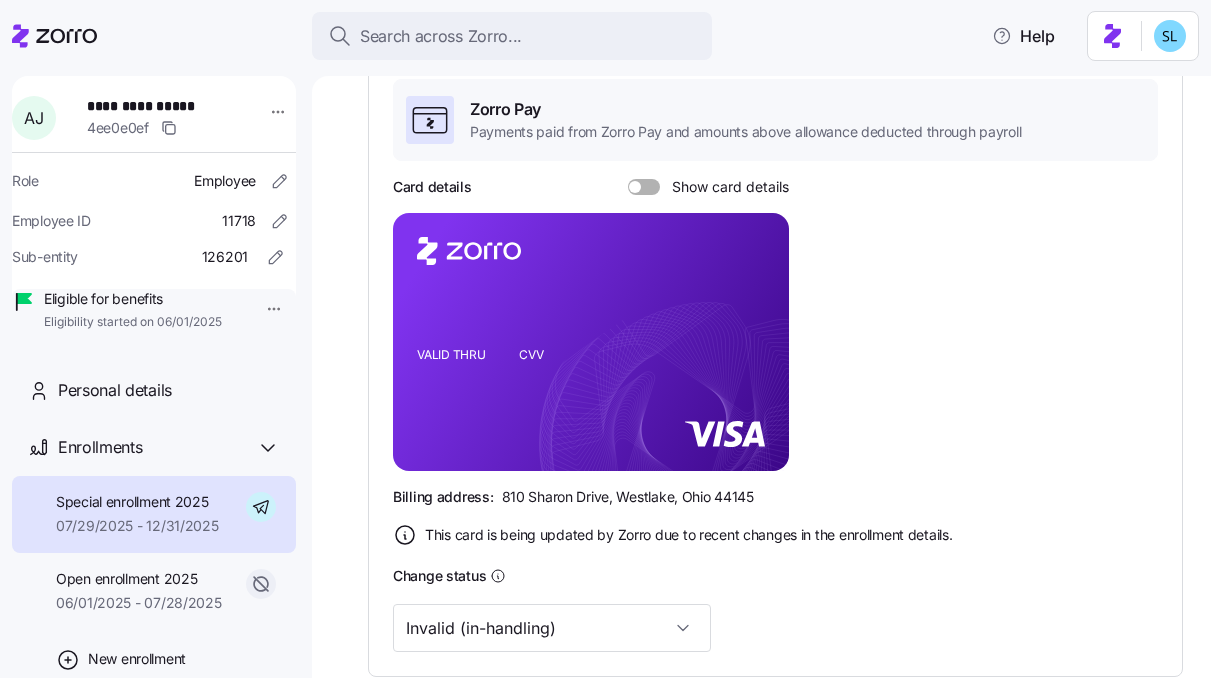 scroll, scrollTop: 623, scrollLeft: 0, axis: vertical 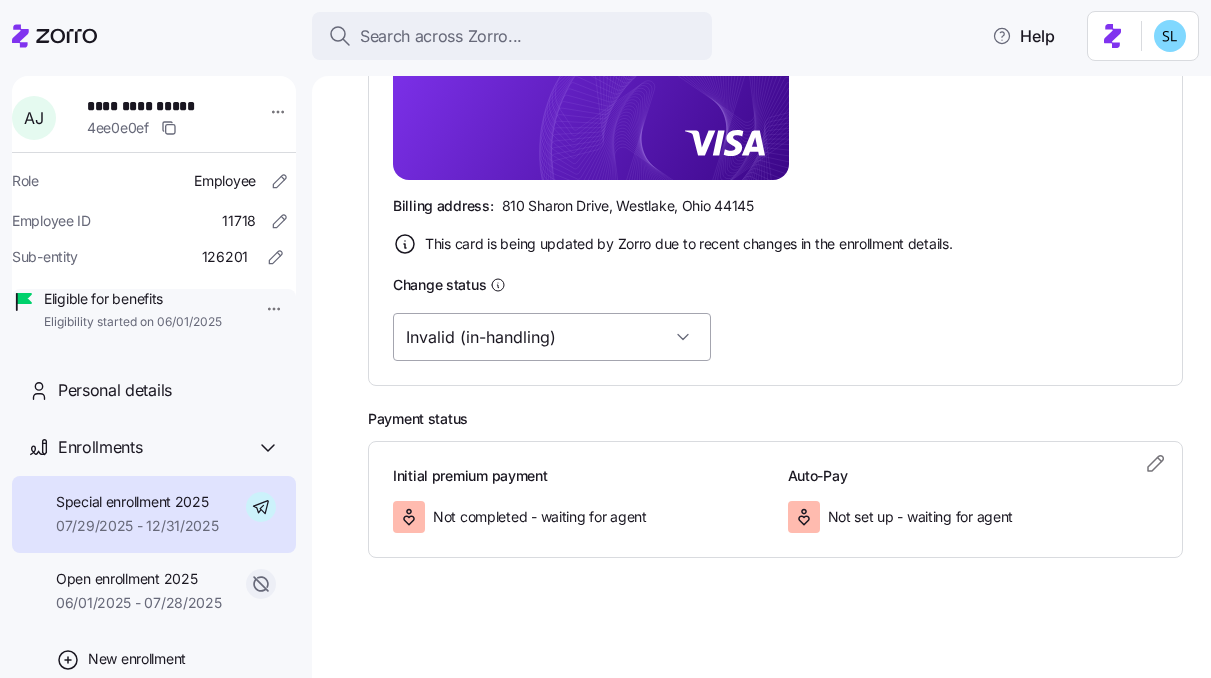 click on "Invalid (in-handling)" at bounding box center [552, 337] 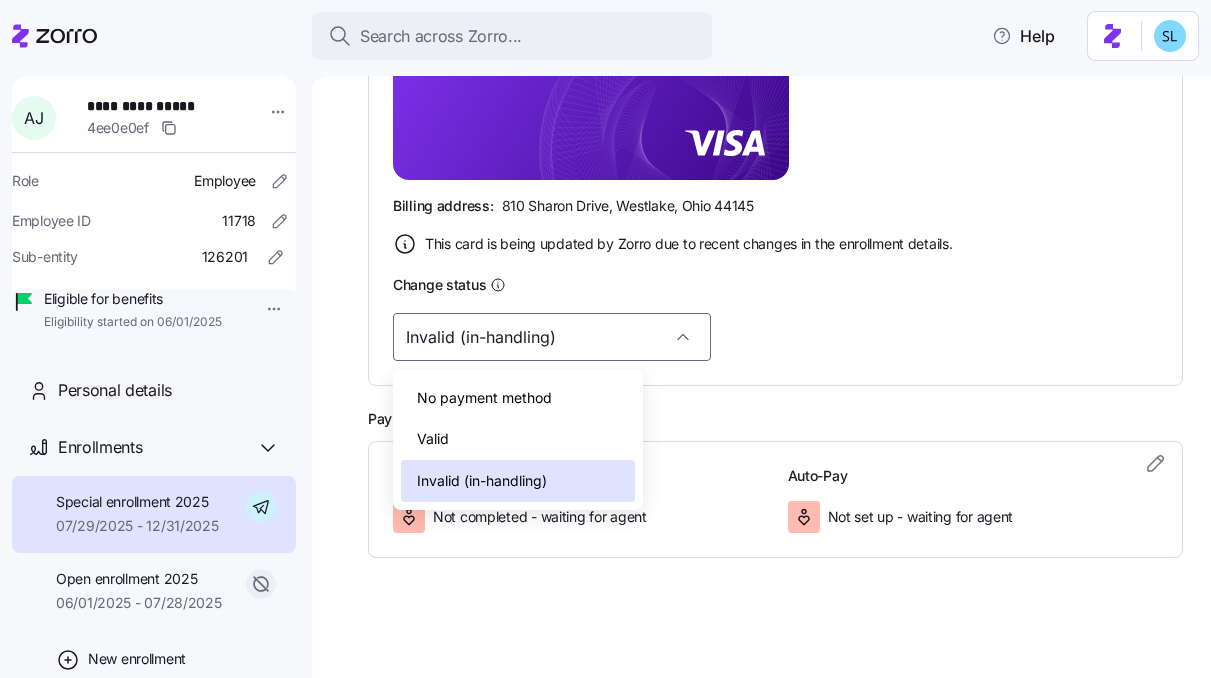 click on "Valid" at bounding box center [518, 439] 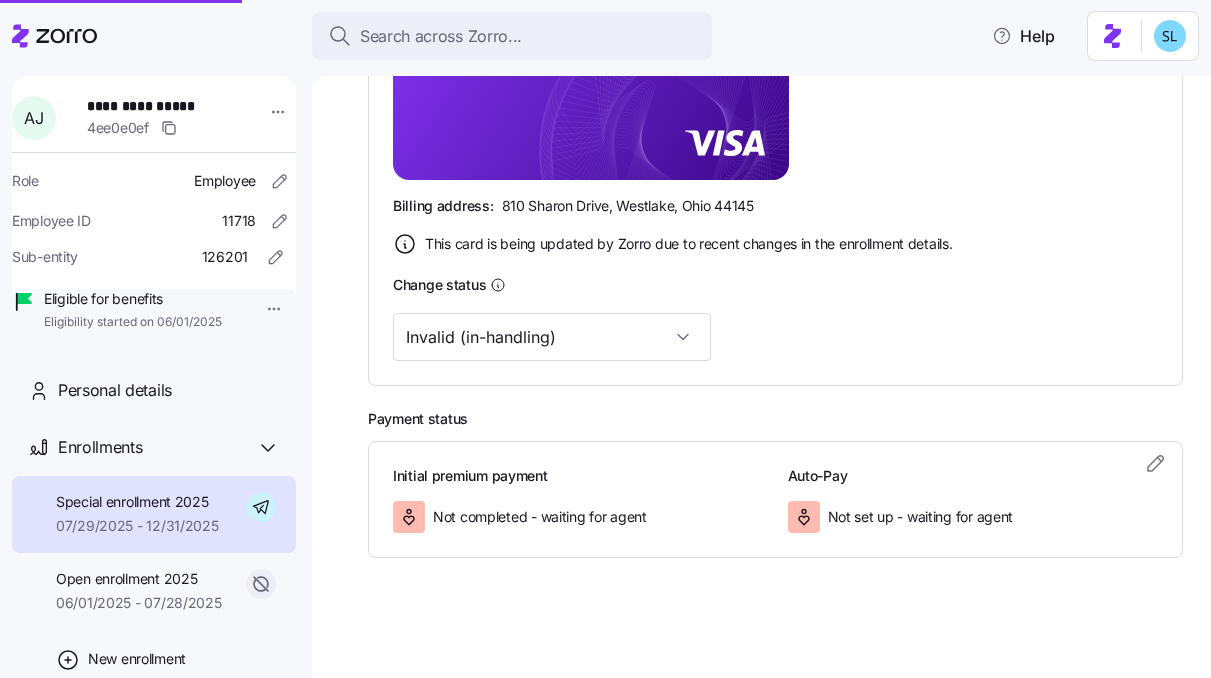 type on "Valid" 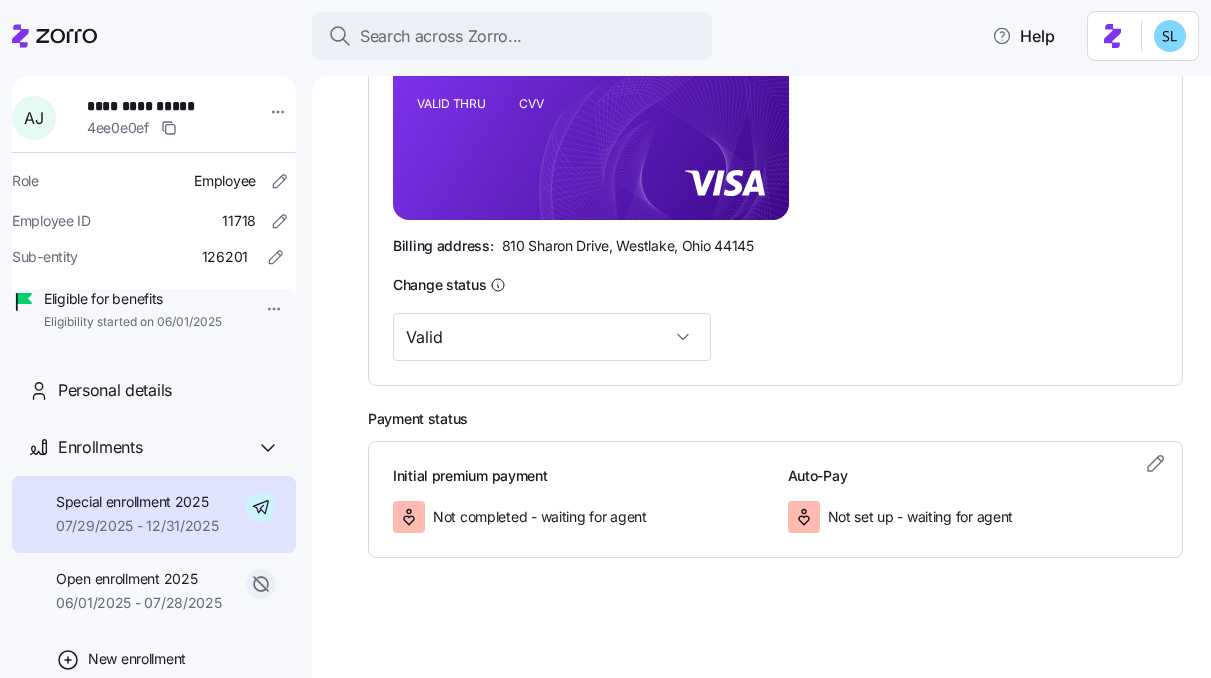 scroll, scrollTop: 0, scrollLeft: 0, axis: both 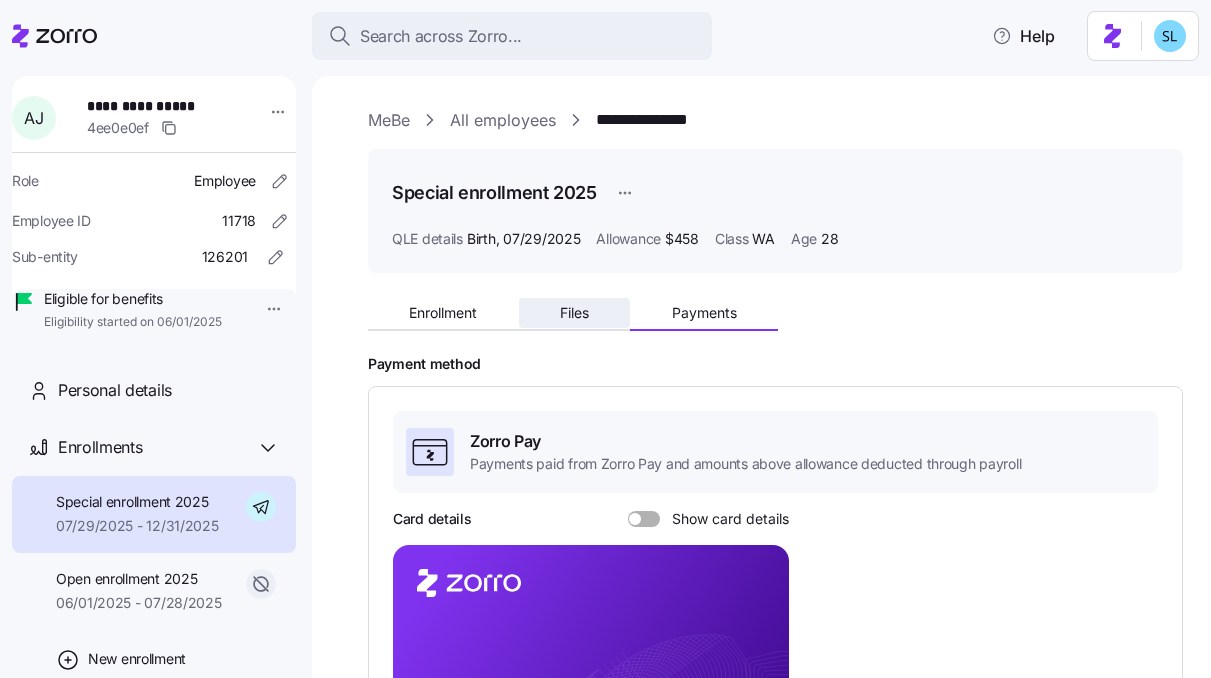 click on "Files" at bounding box center (575, 313) 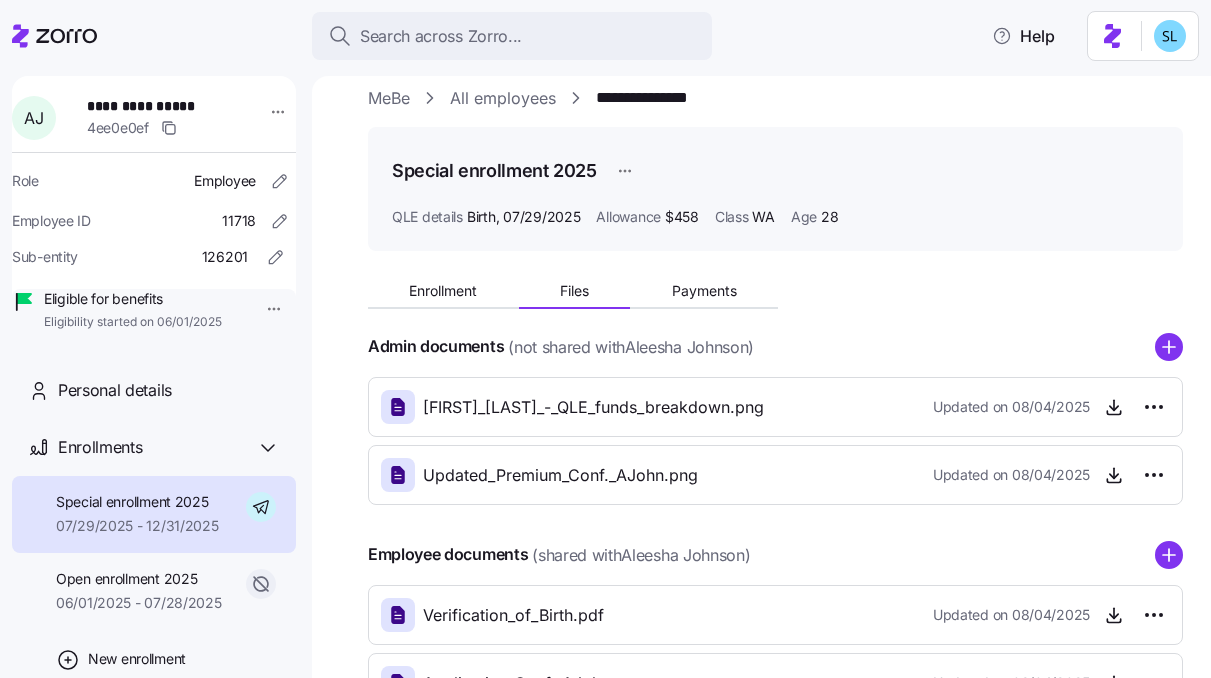 scroll, scrollTop: 0, scrollLeft: 0, axis: both 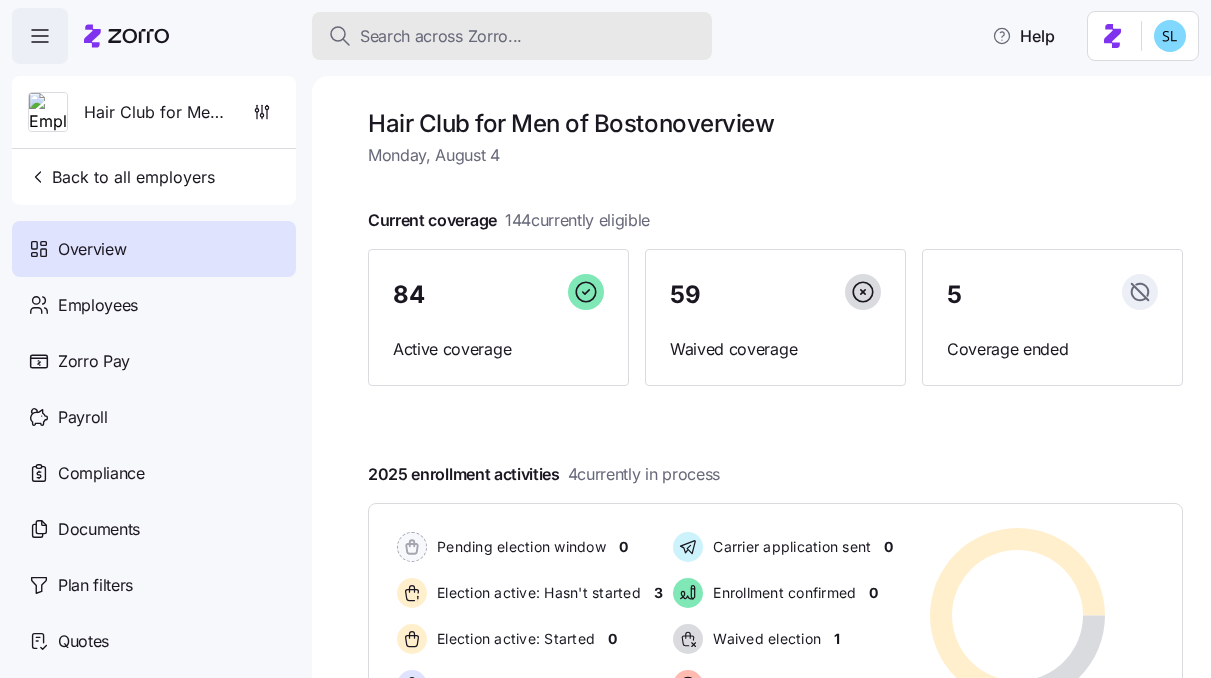 click on "Search across Zorro..." at bounding box center (441, 36) 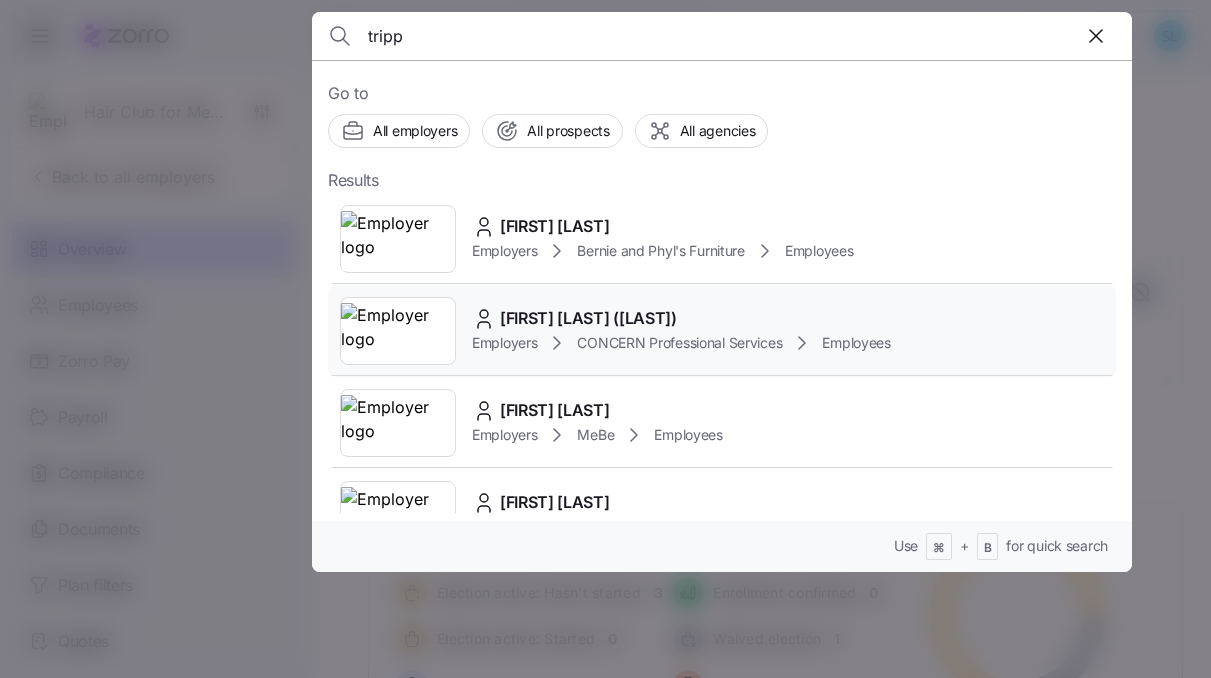 type on "tripp" 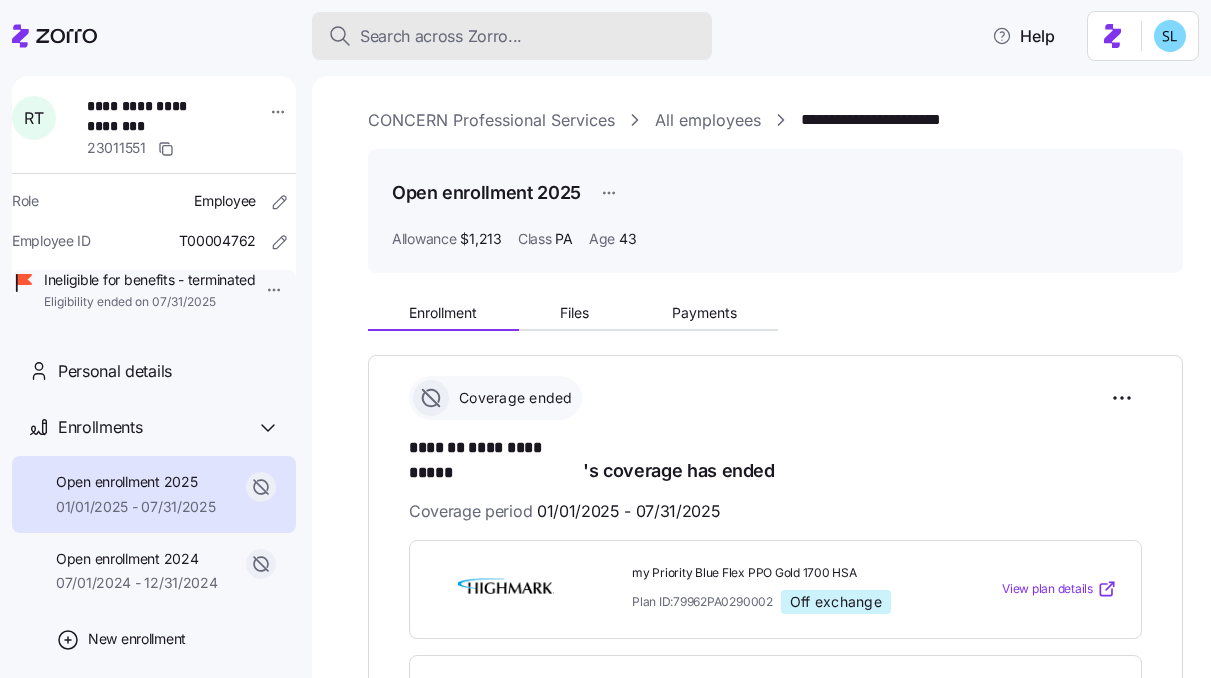 click on "Search across Zorro..." at bounding box center (512, 36) 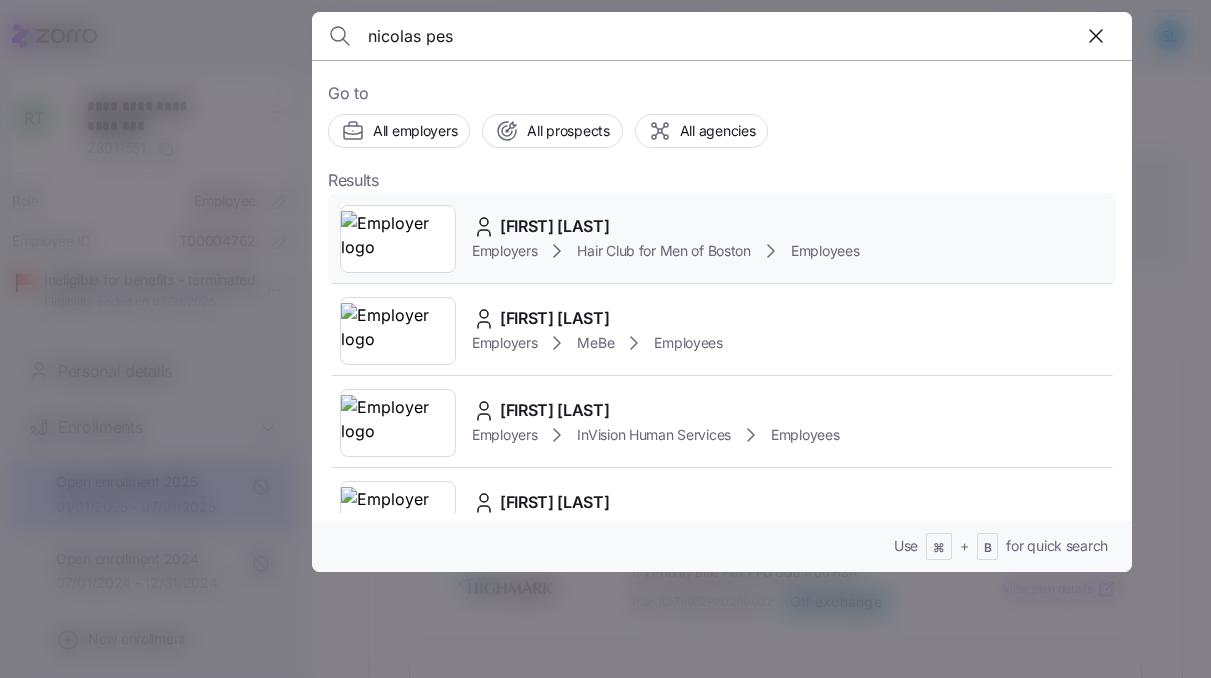 type on "nicolas pes" 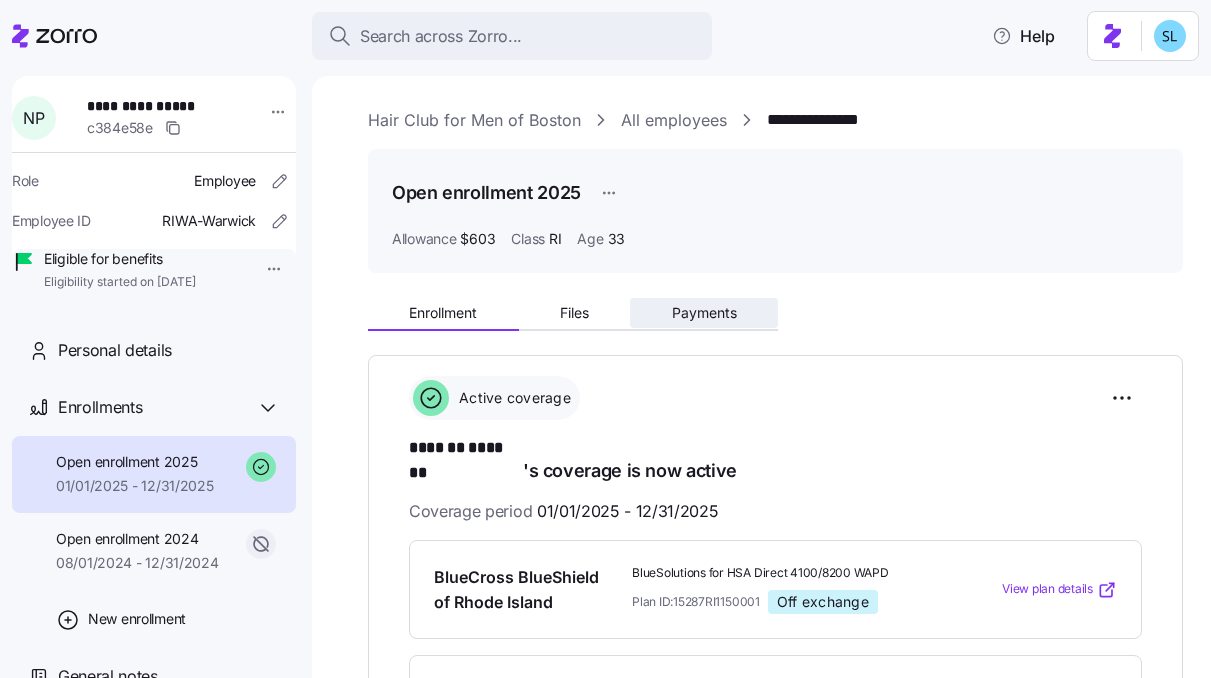 click on "Payments" at bounding box center (704, 313) 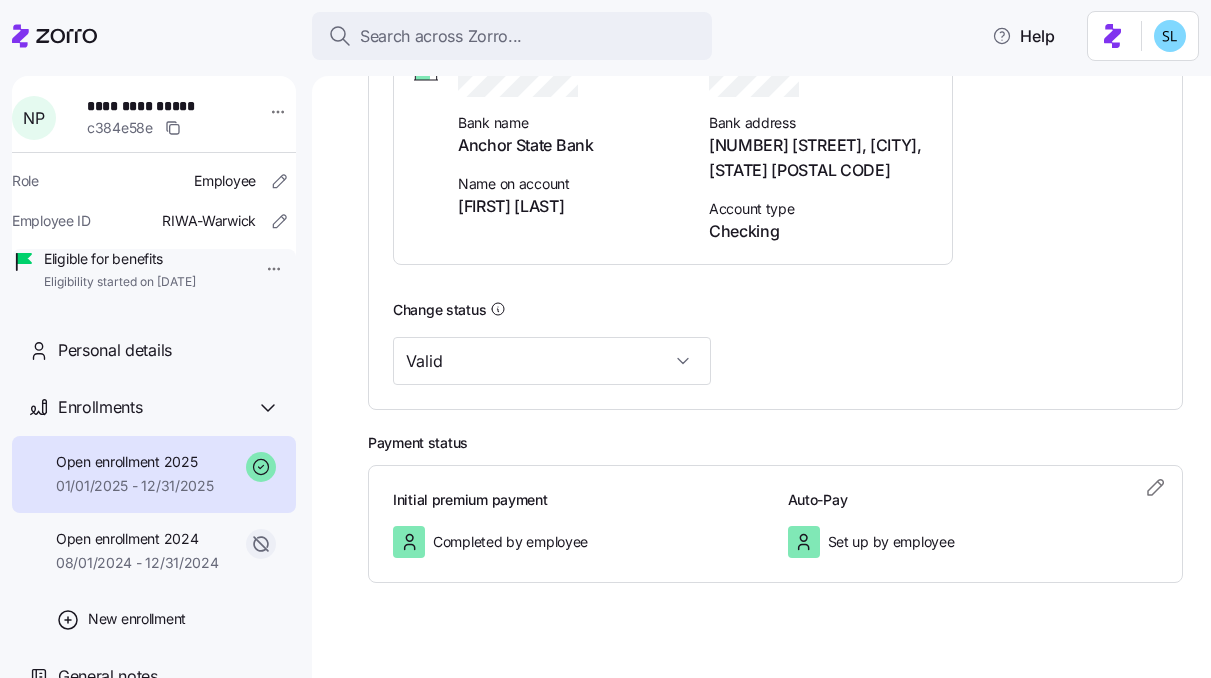 scroll, scrollTop: 0, scrollLeft: 0, axis: both 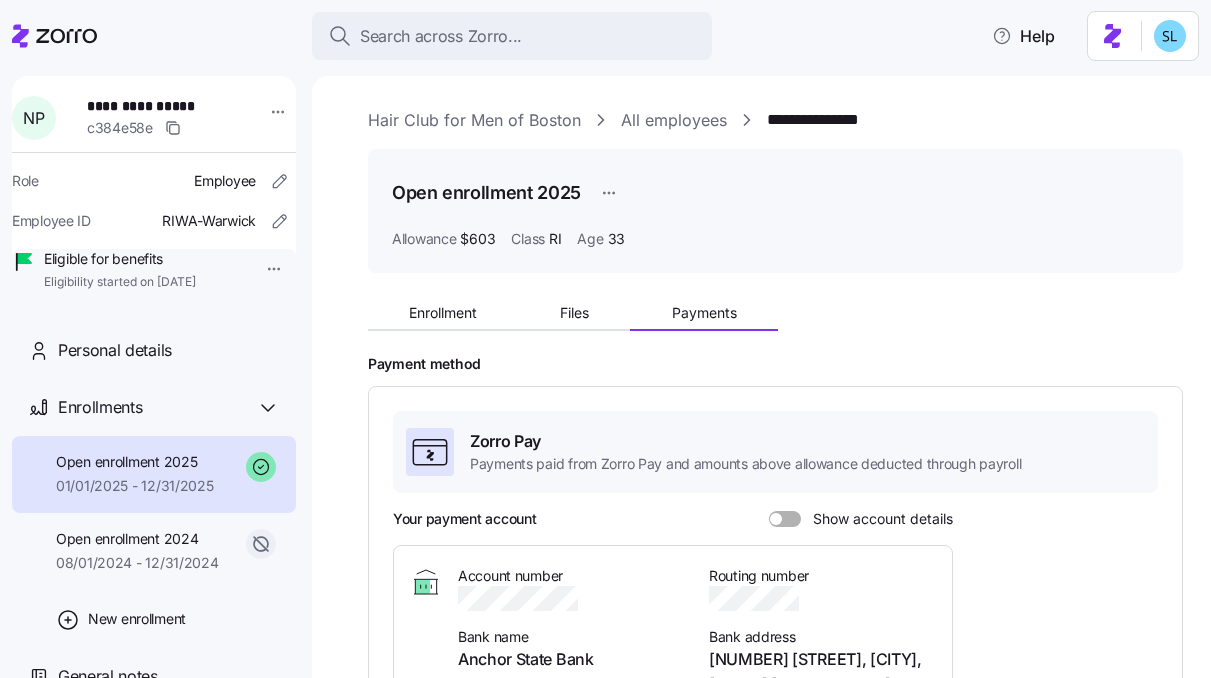 click on "Enrollment Files Payments" at bounding box center (573, 316) 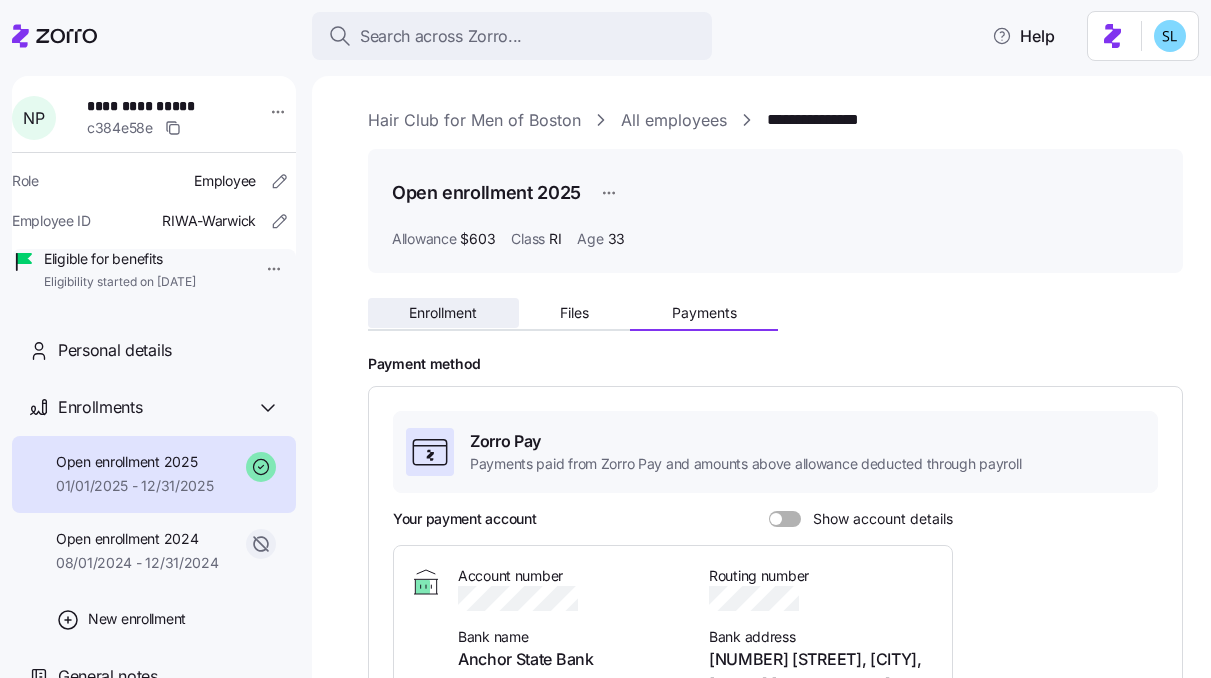 click on "Enrollment" at bounding box center (443, 313) 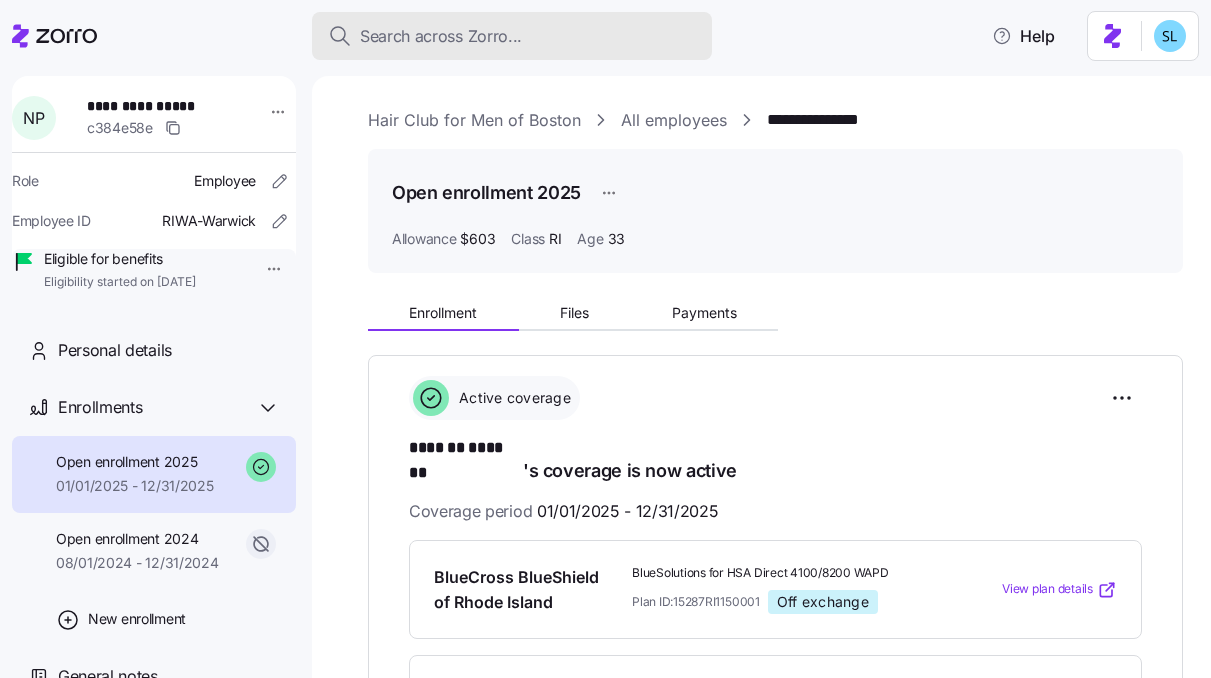 click on "Search across Zorro..." at bounding box center [512, 36] 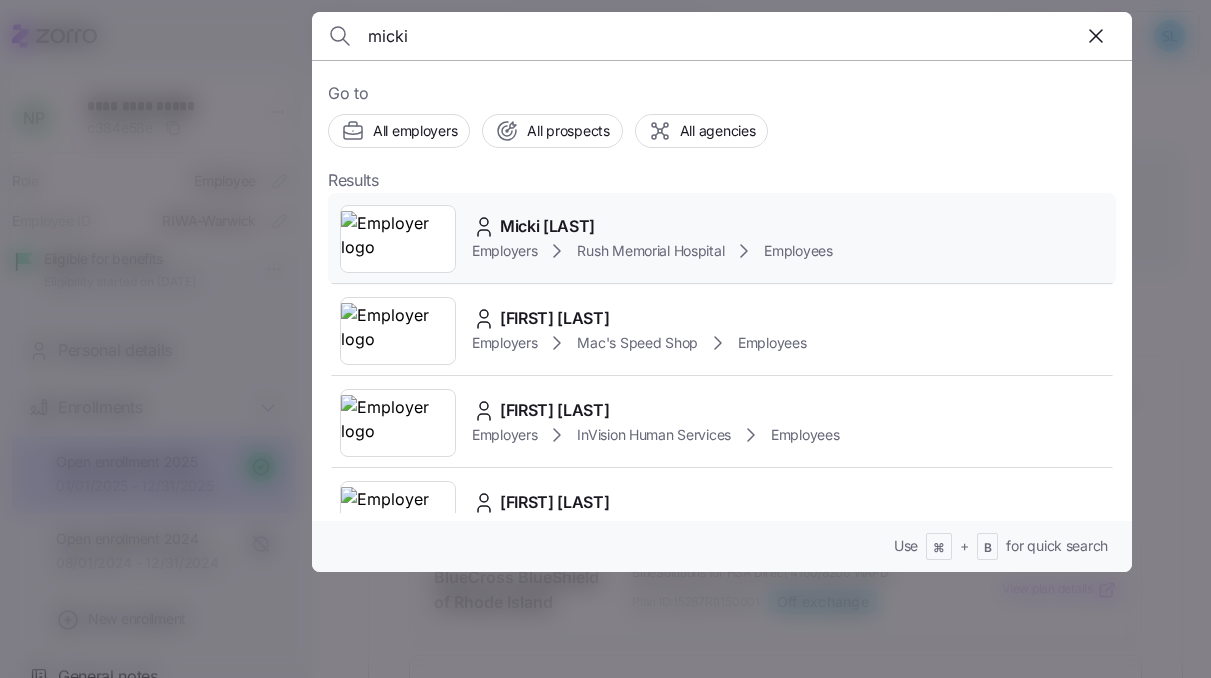type on "micki" 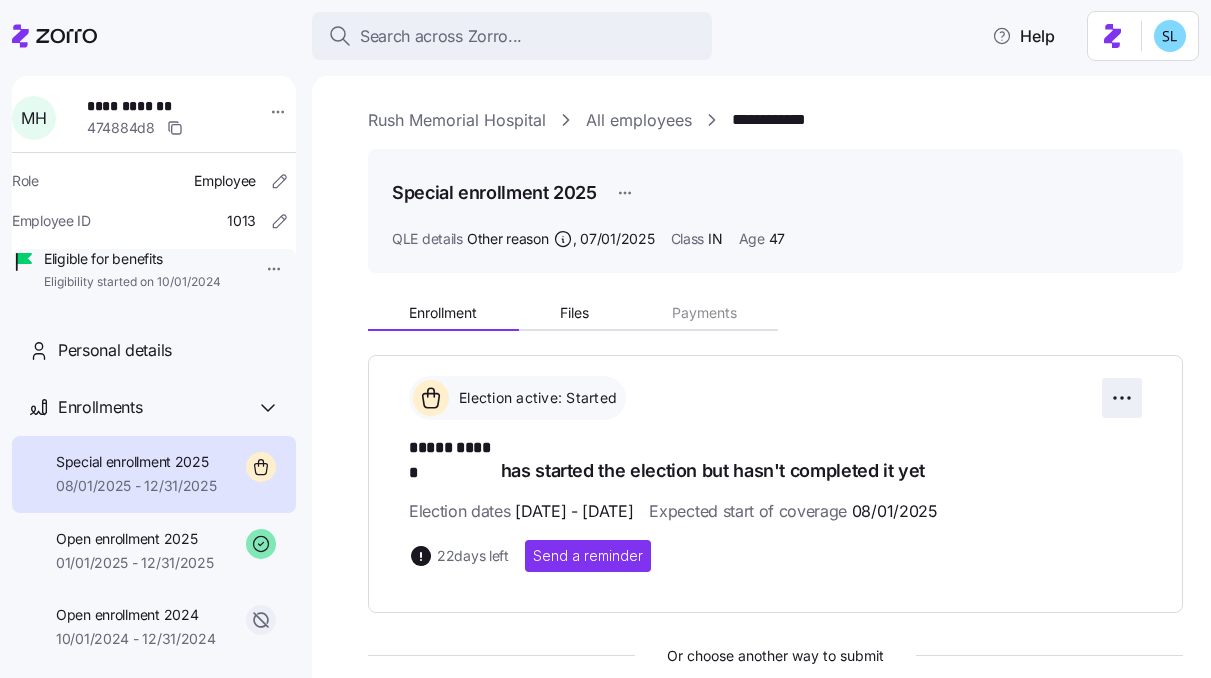 click on "**********" at bounding box center [605, 333] 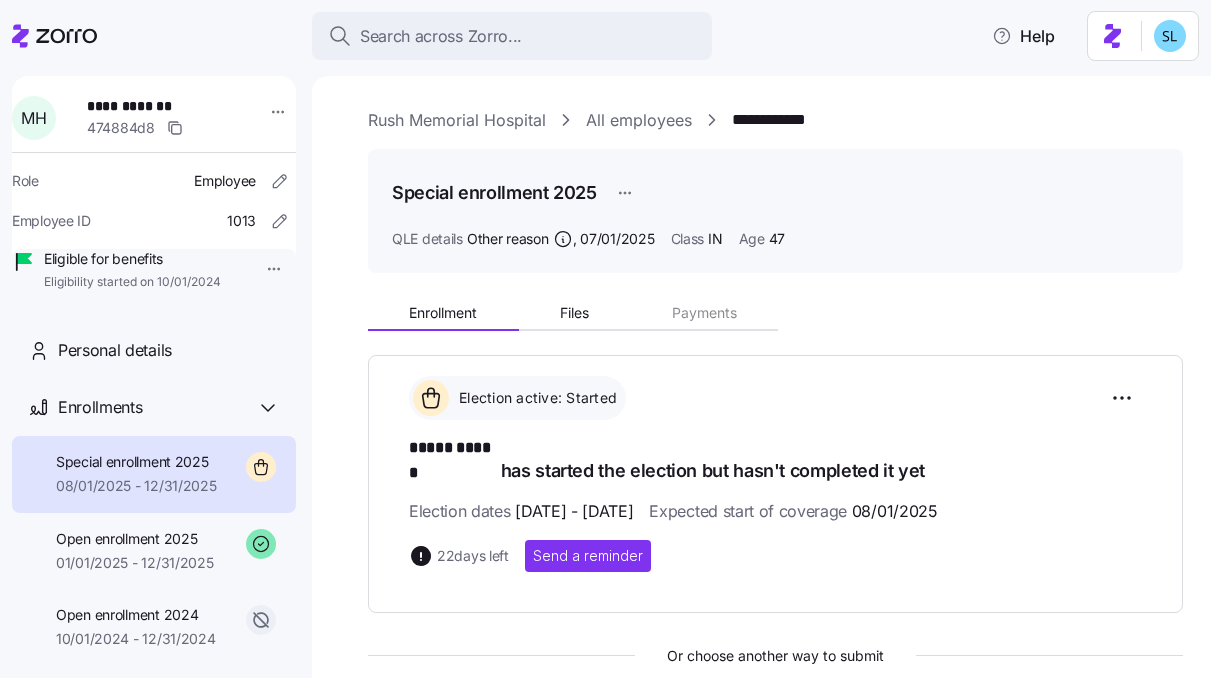 click on "**********" at bounding box center [605, 333] 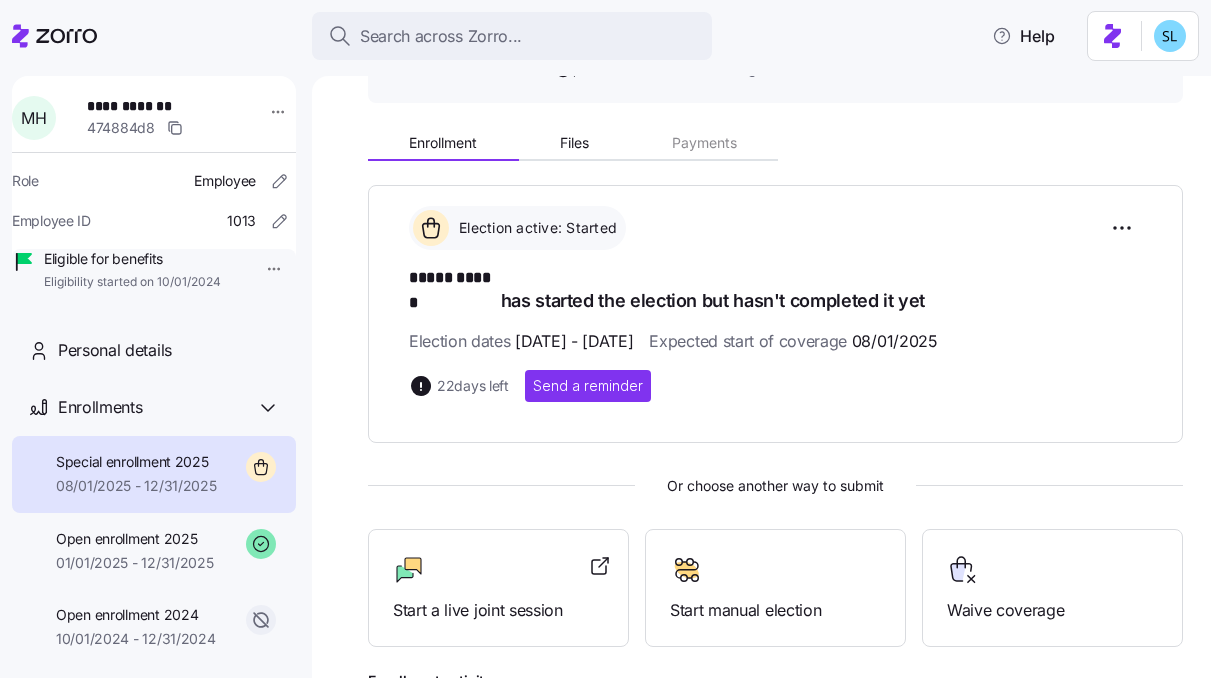 scroll, scrollTop: 174, scrollLeft: 0, axis: vertical 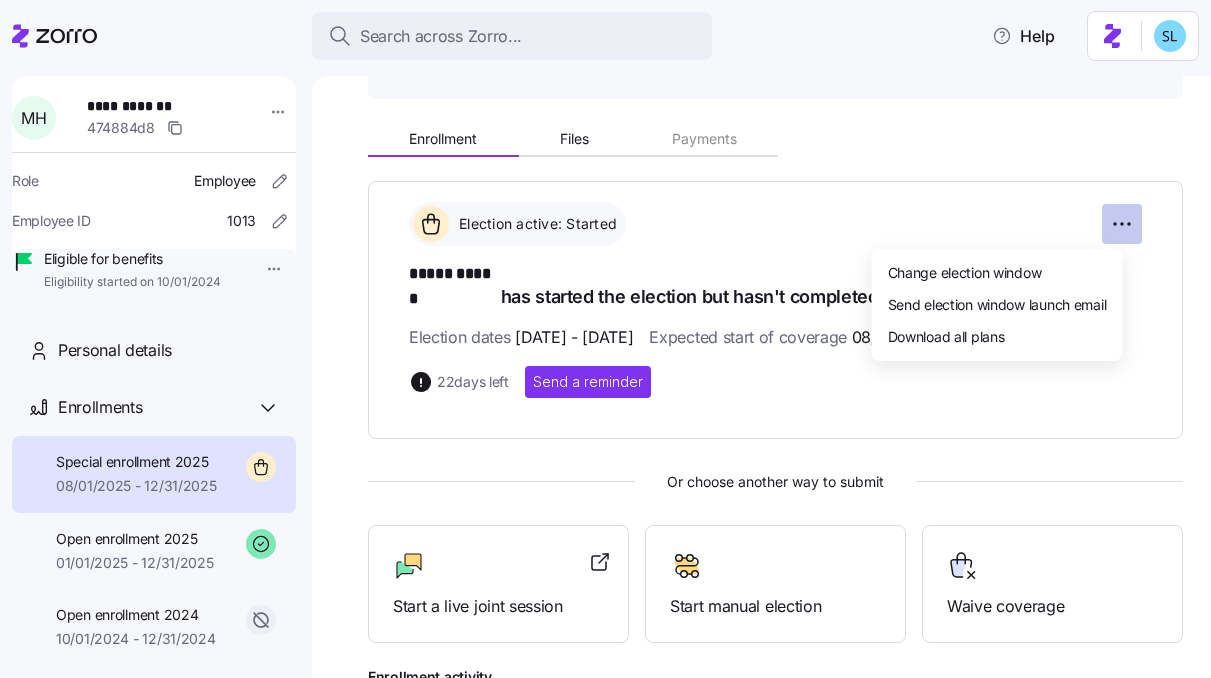 click on "**********" at bounding box center (605, 333) 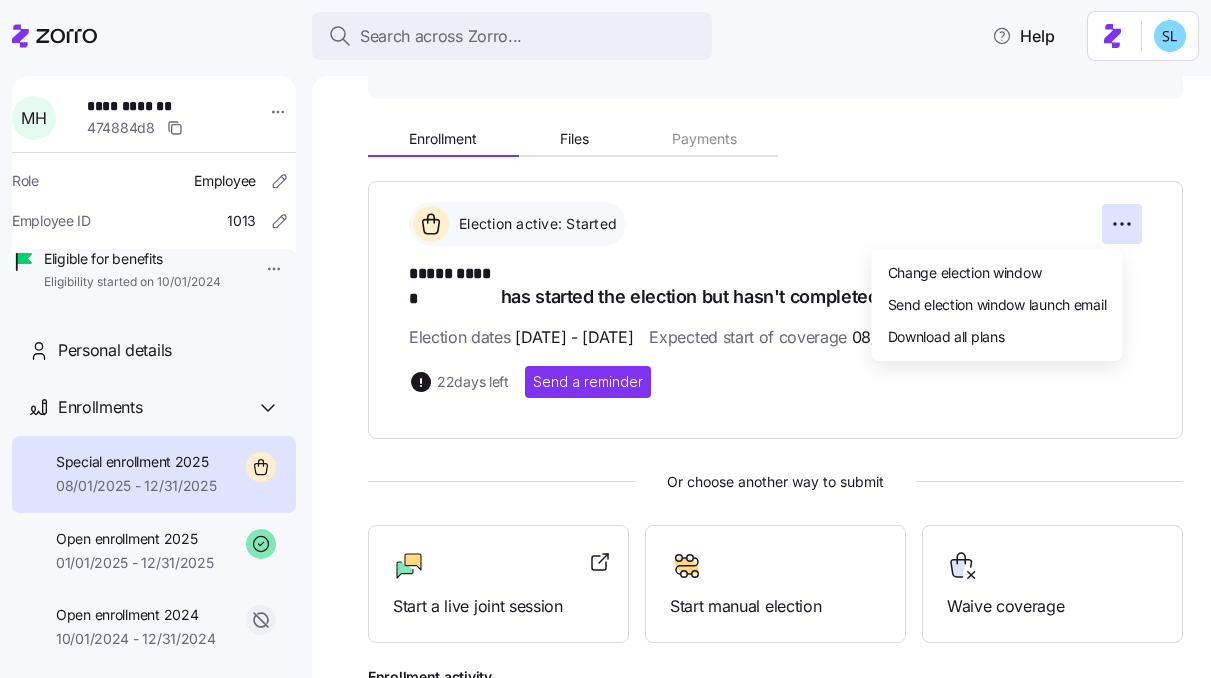 click on "**********" at bounding box center (605, 333) 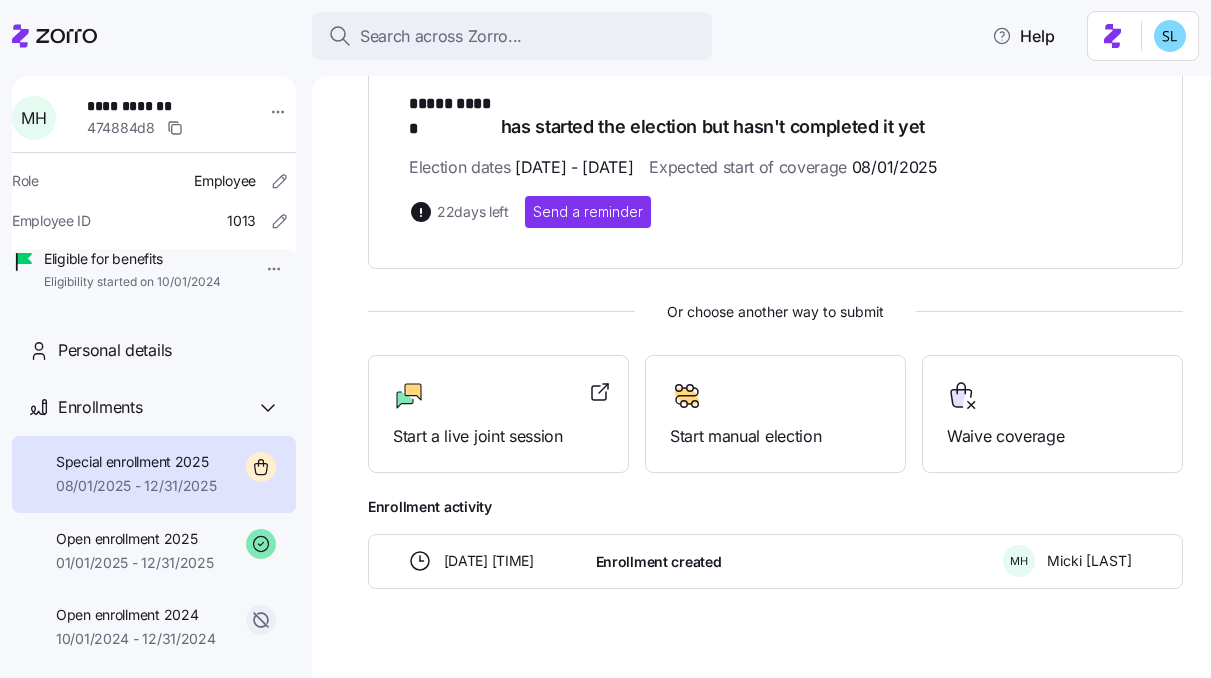 scroll, scrollTop: 378, scrollLeft: 0, axis: vertical 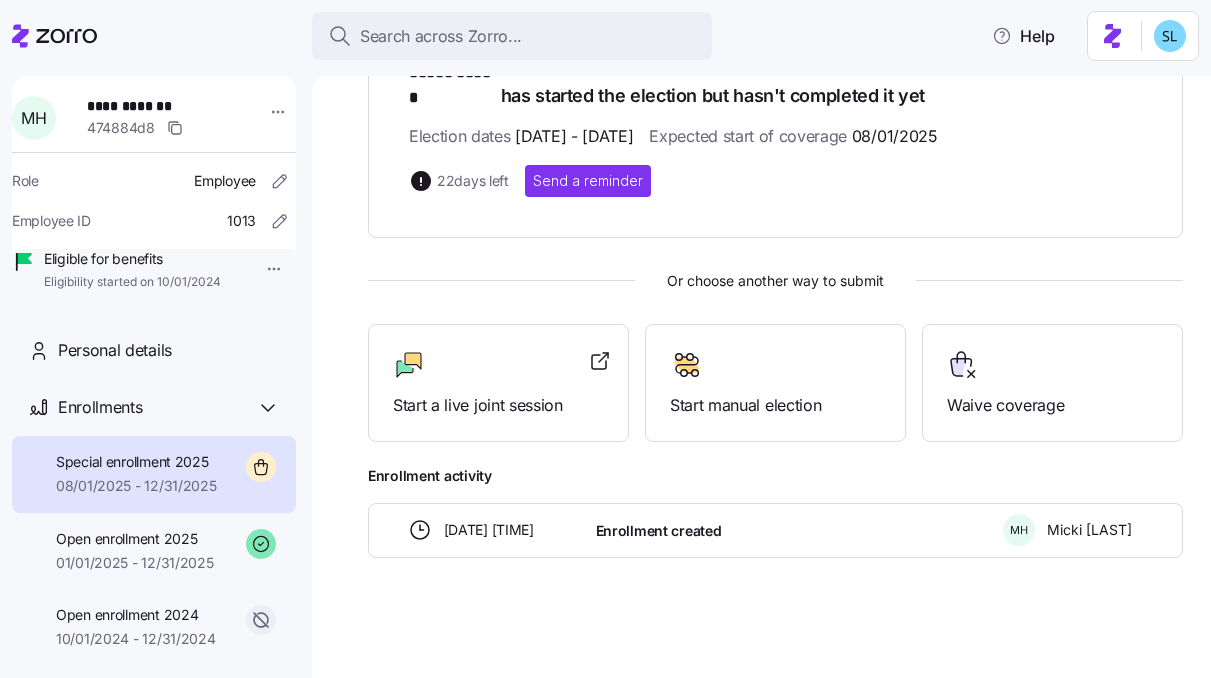 click on "08/01/2025 - 12/31/2025" at bounding box center [136, 486] 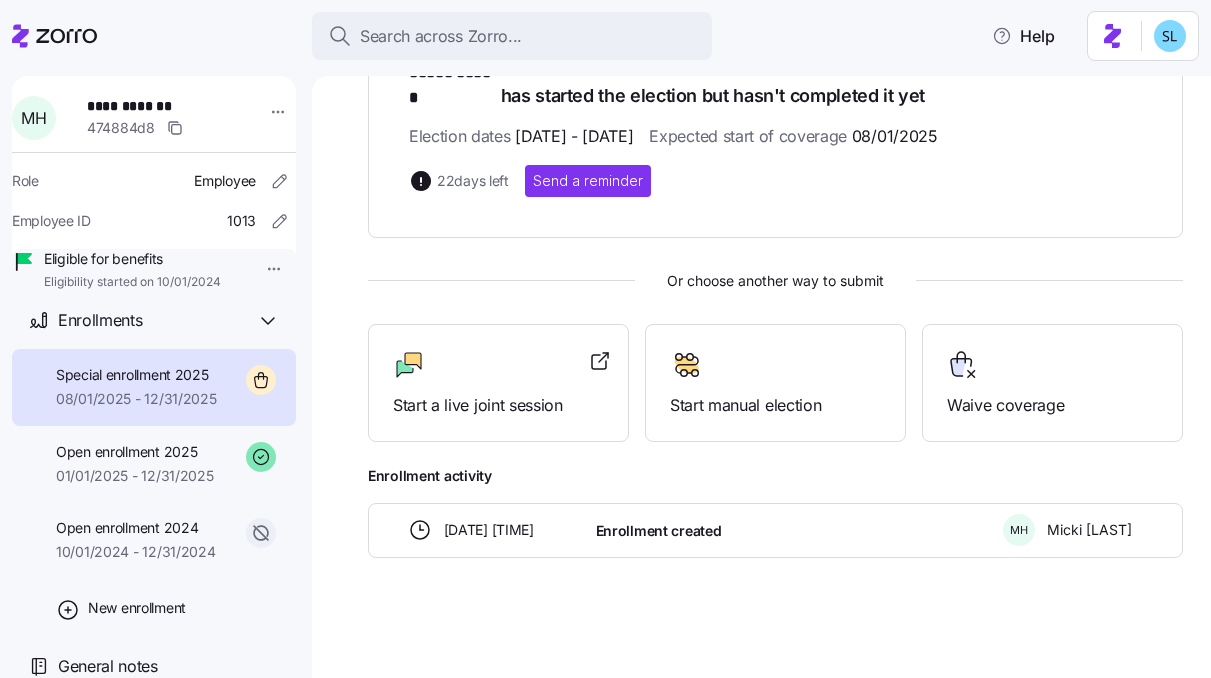 scroll, scrollTop: 123, scrollLeft: 0, axis: vertical 